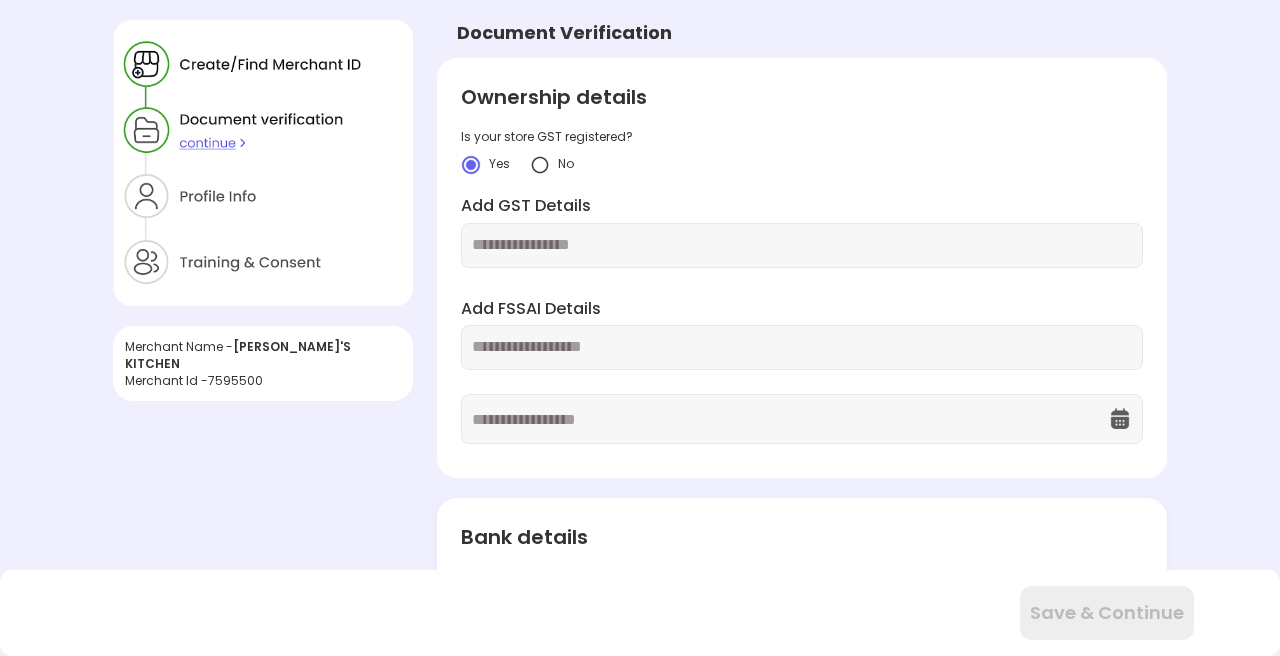 scroll, scrollTop: 0, scrollLeft: 0, axis: both 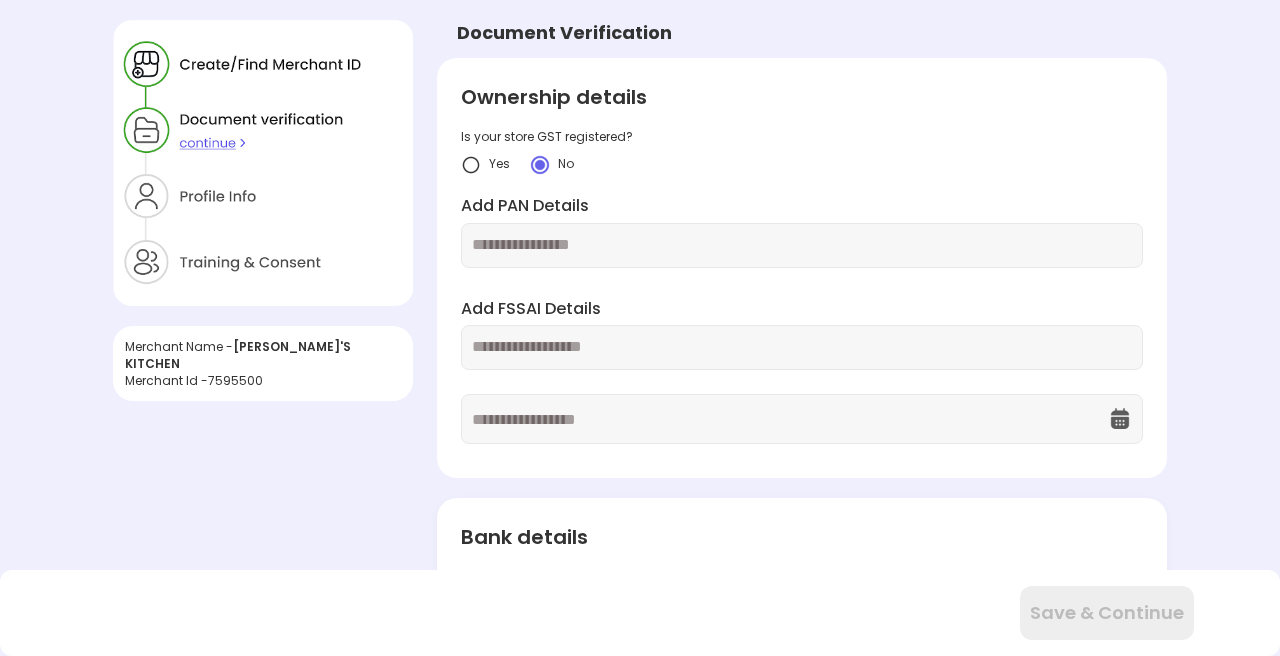 click at bounding box center [802, 245] 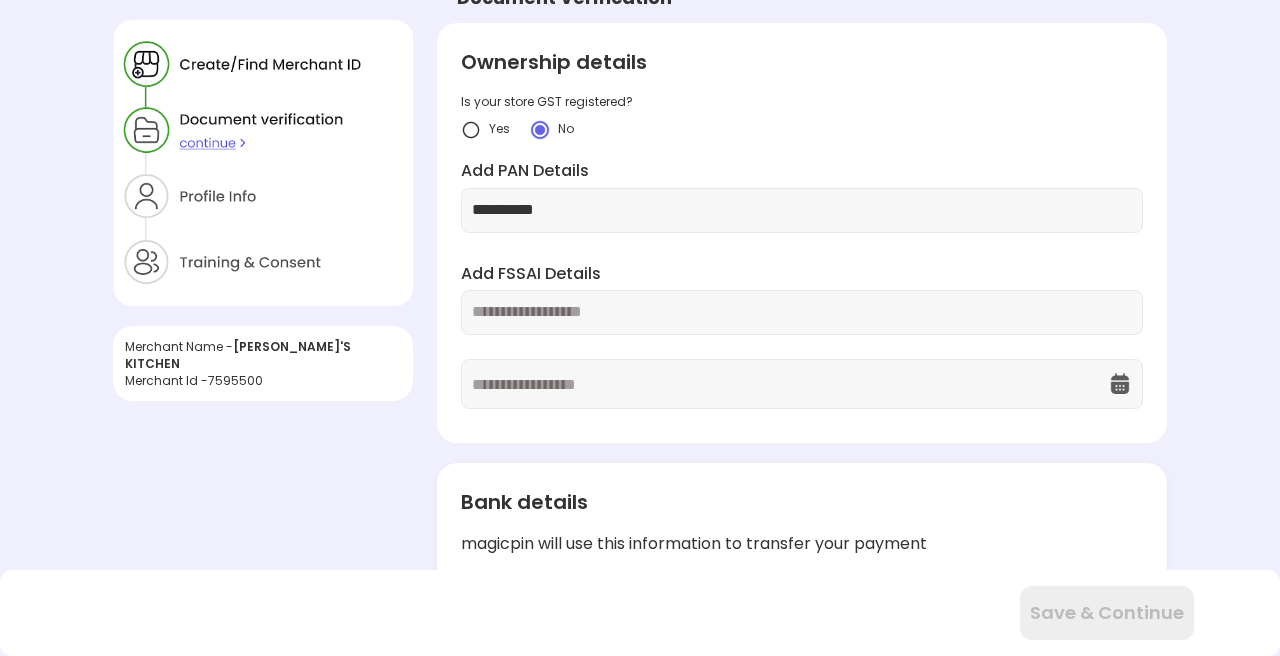 scroll, scrollTop: 40, scrollLeft: 0, axis: vertical 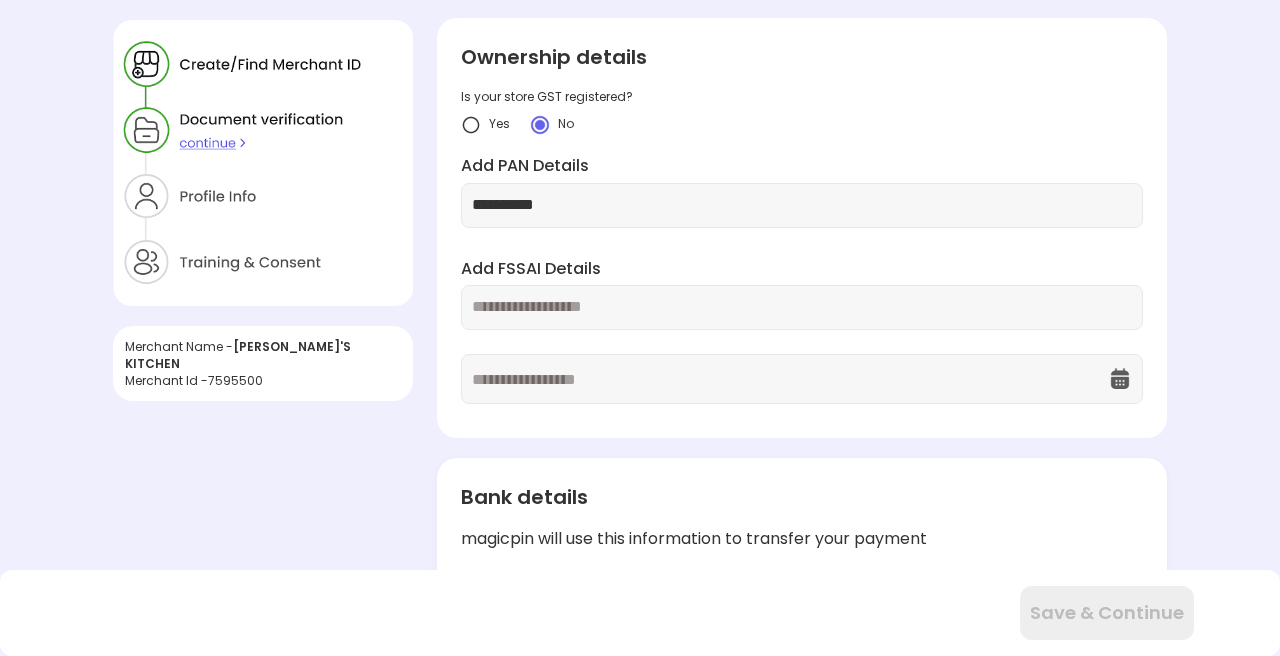 type on "**********" 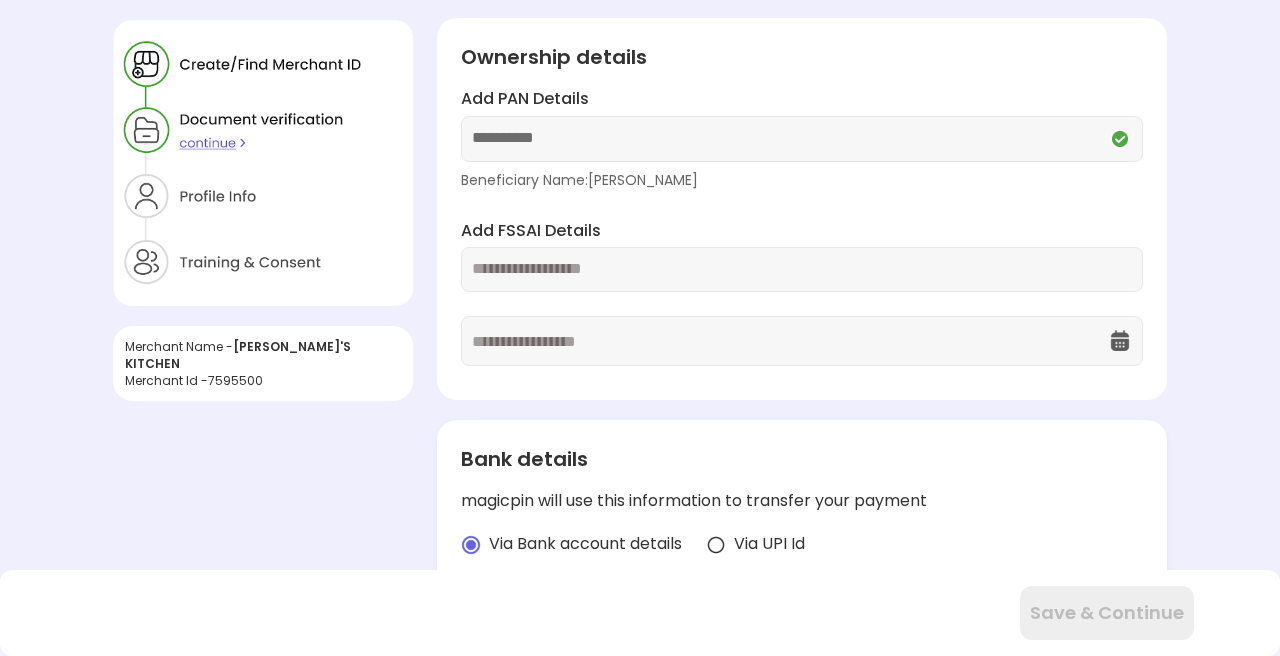 click at bounding box center [802, 269] 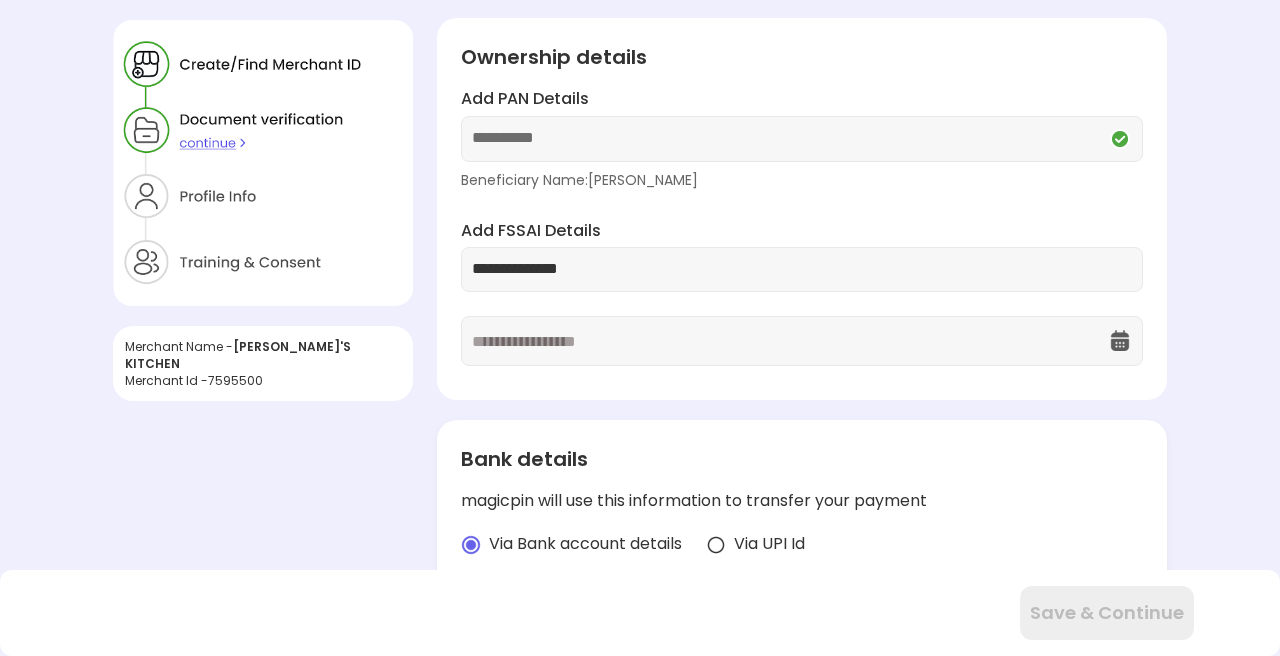 type on "**********" 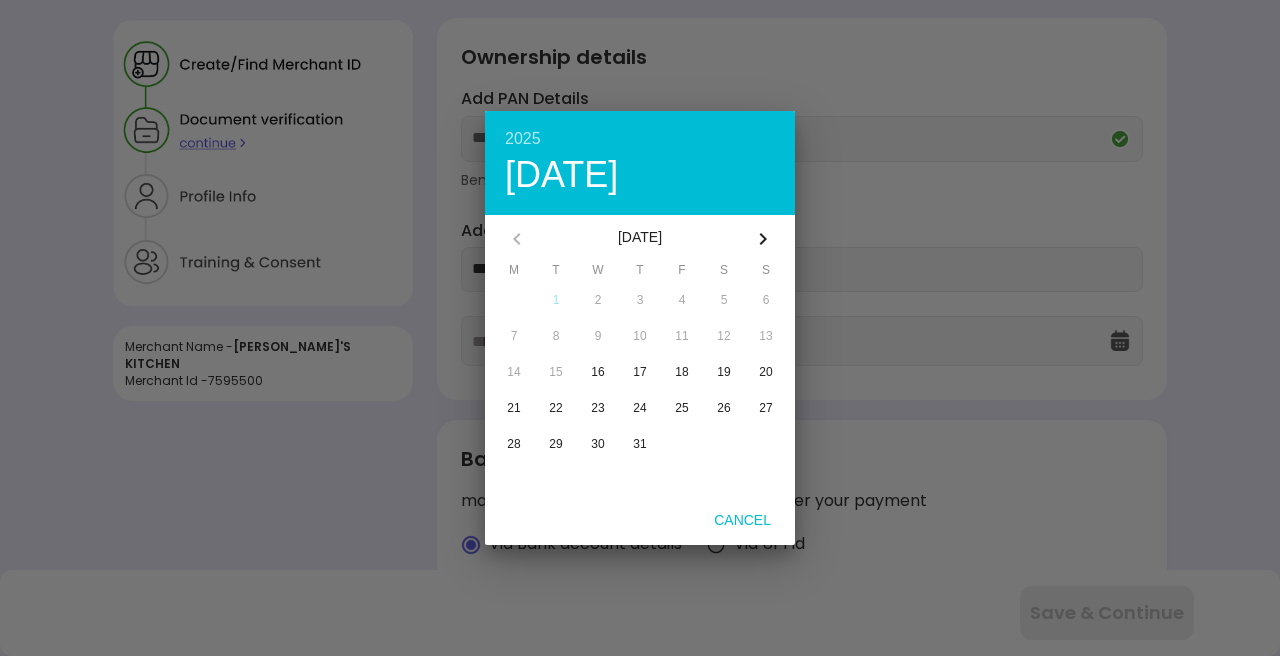 click on "[DATE]" at bounding box center [640, 239] 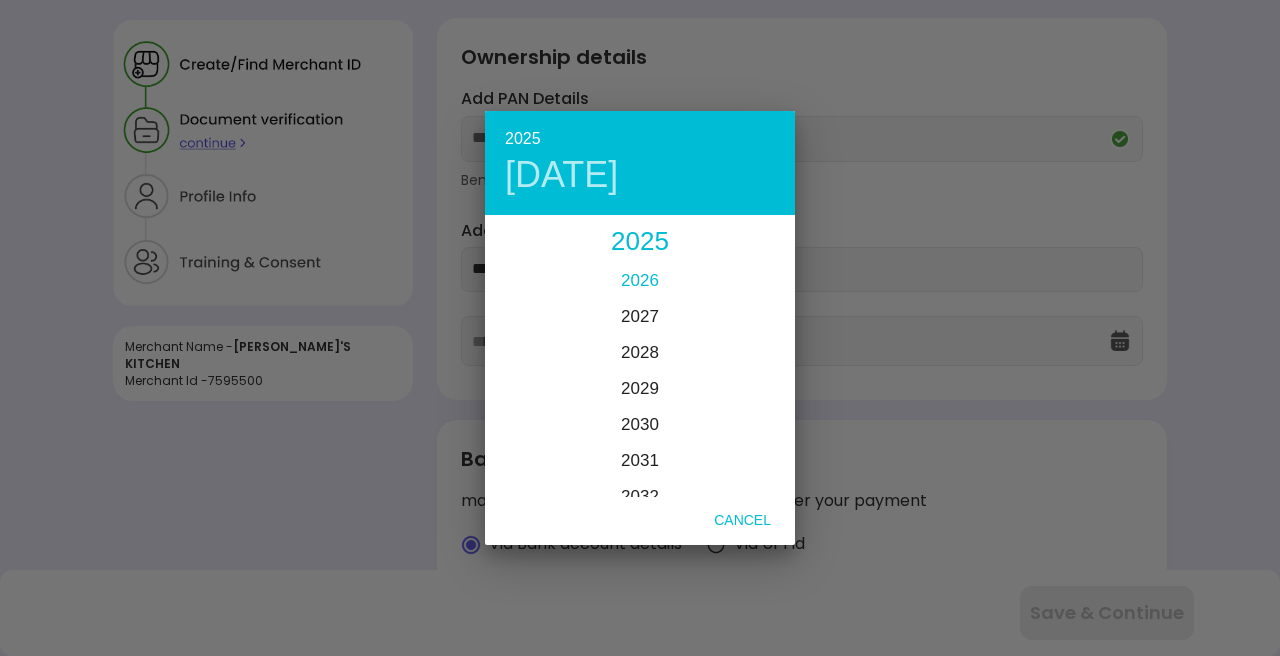 click on "2026" at bounding box center [640, 280] 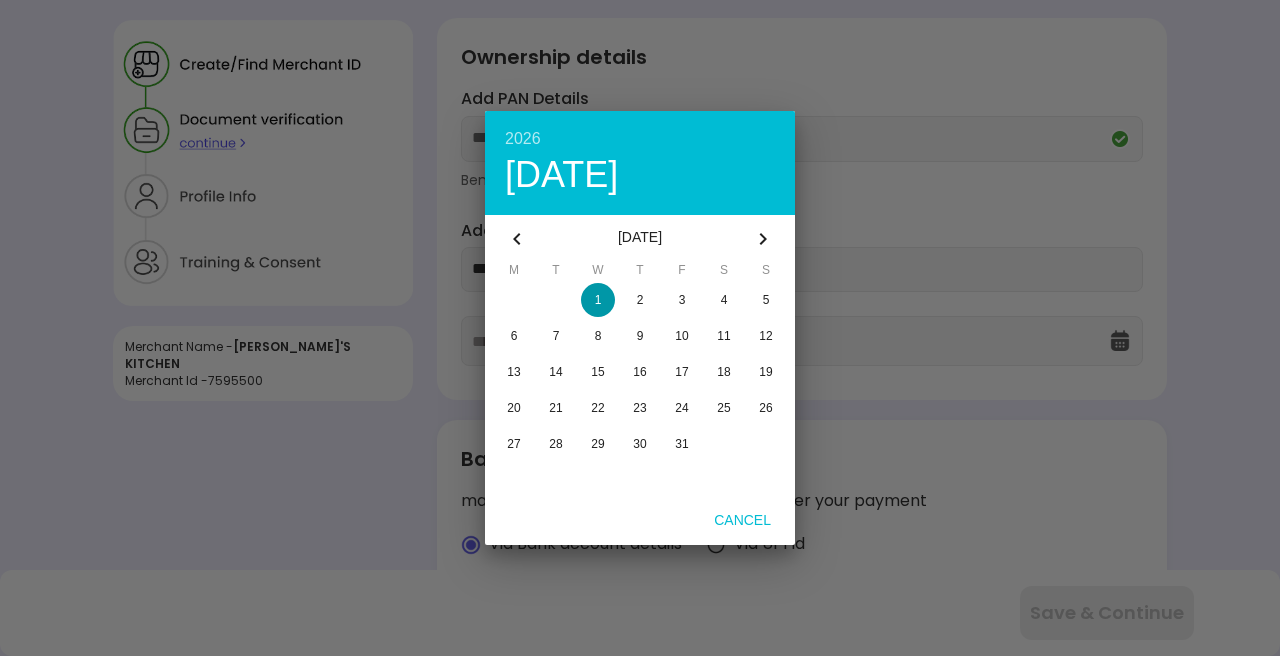 click 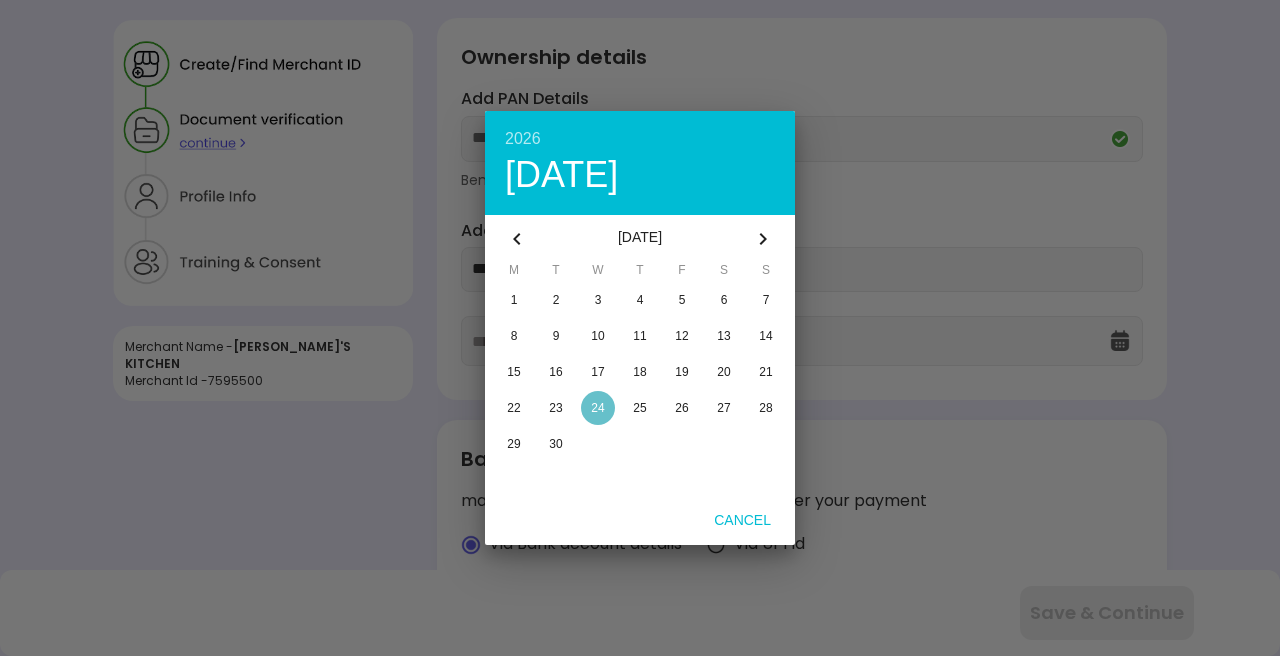 click at bounding box center (598, 408) 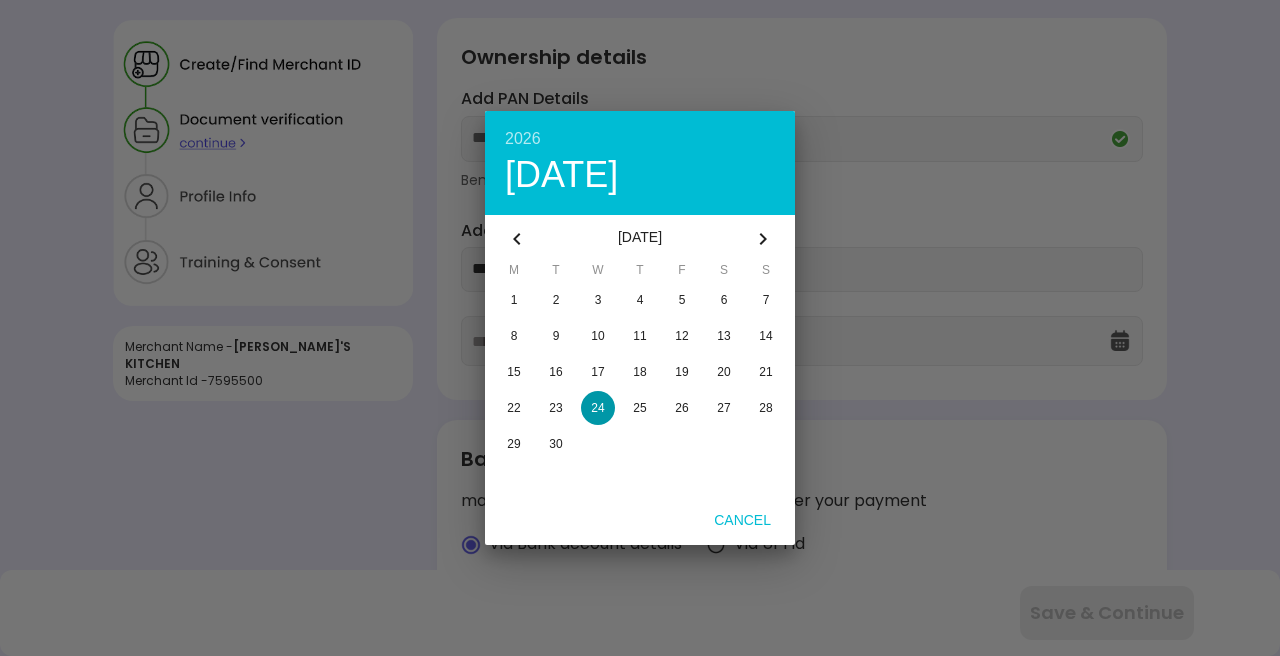 type on "**********" 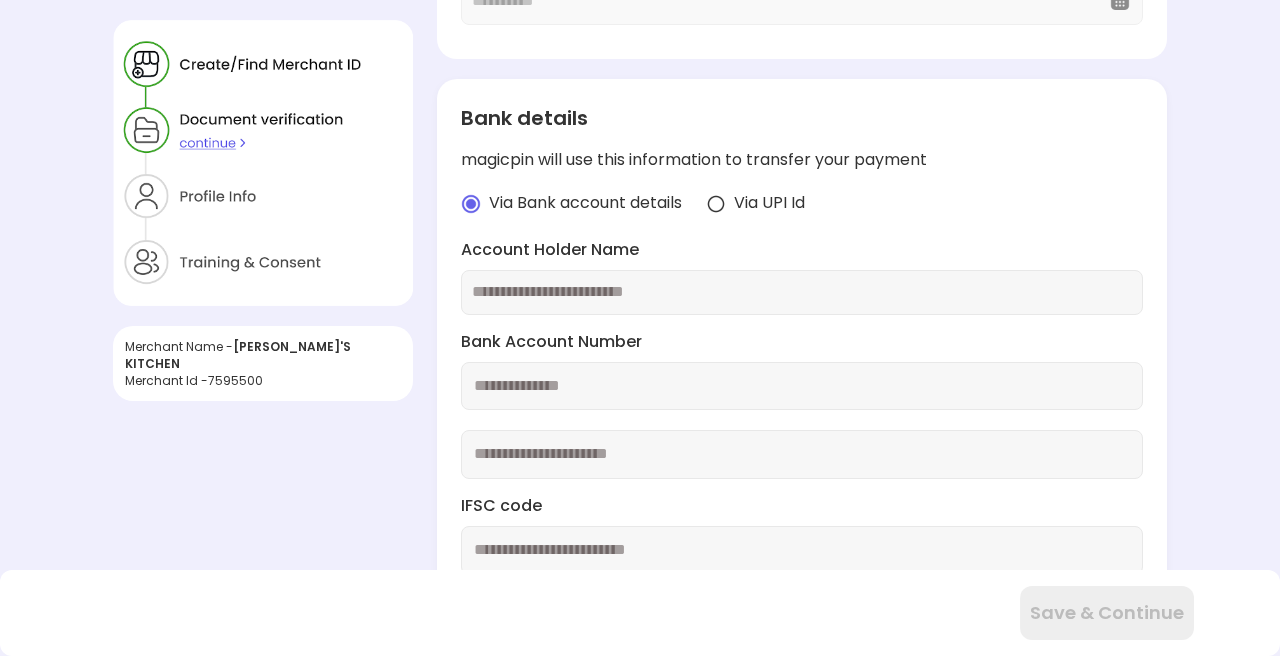 scroll, scrollTop: 421, scrollLeft: 0, axis: vertical 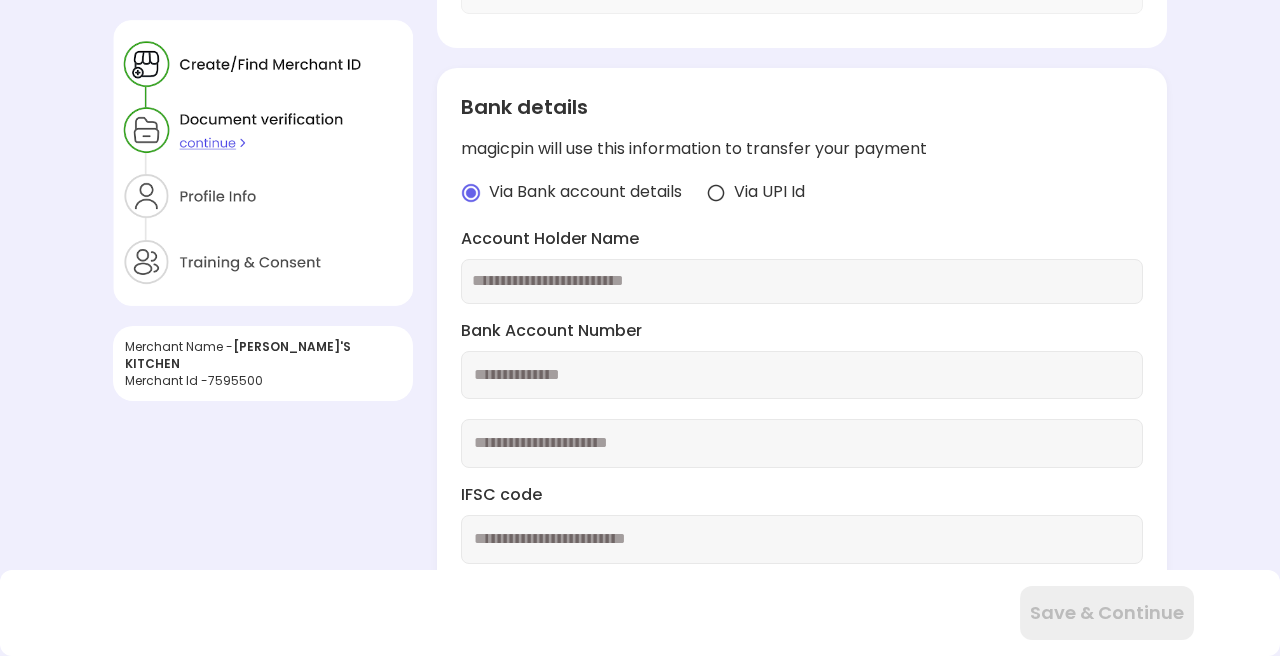 click at bounding box center (802, 281) 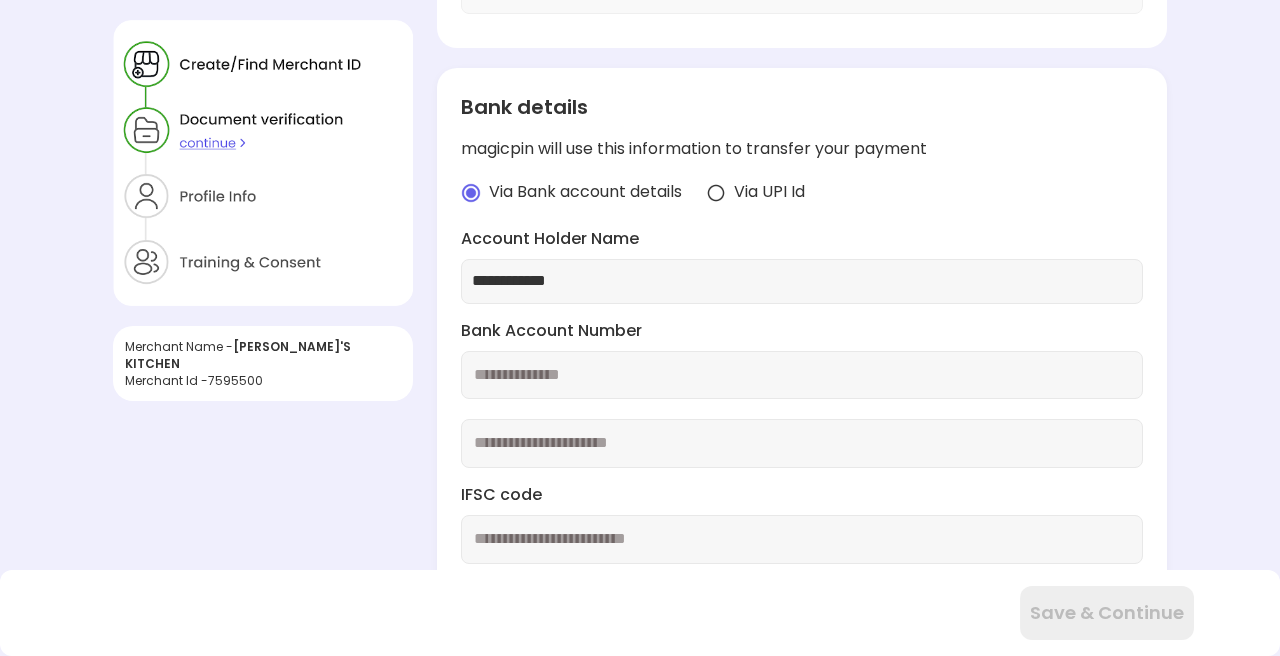 type on "**********" 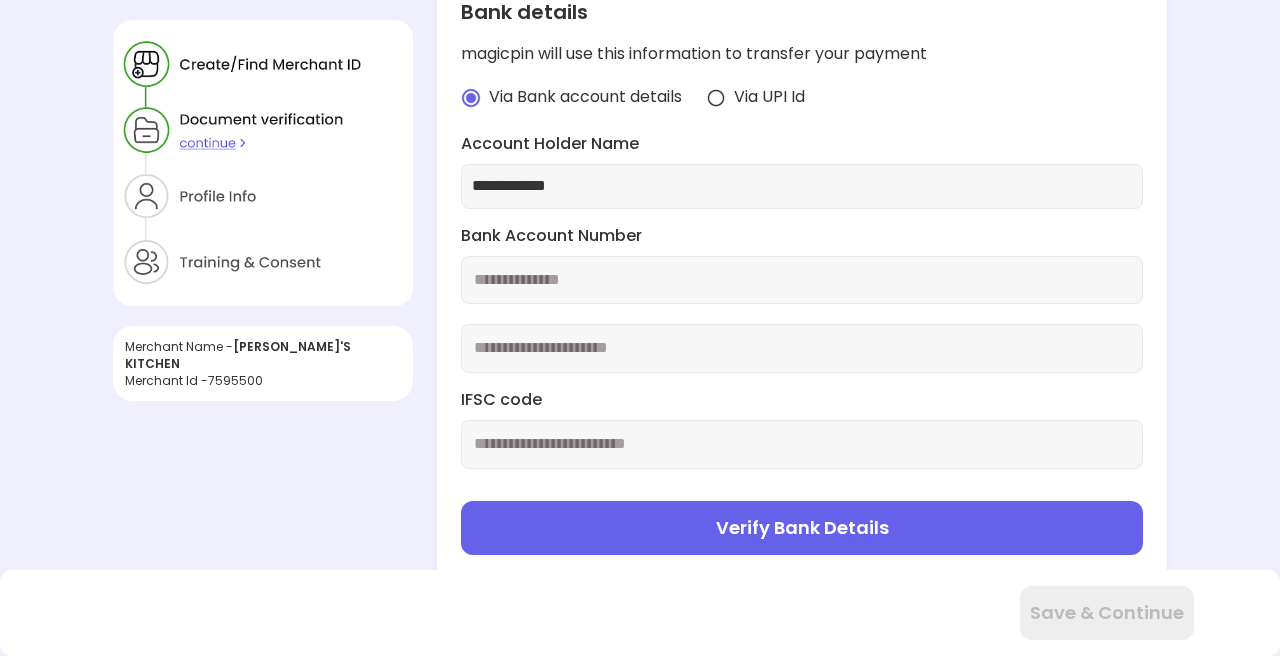 scroll, scrollTop: 520, scrollLeft: 0, axis: vertical 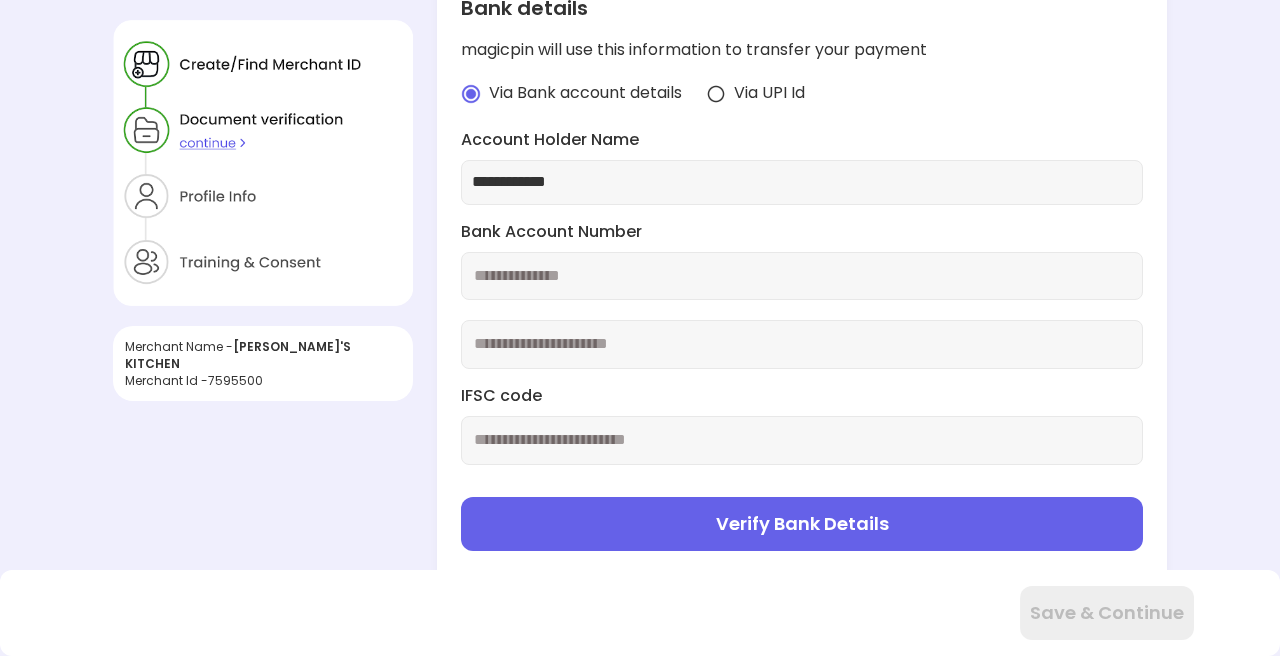 type on "**********" 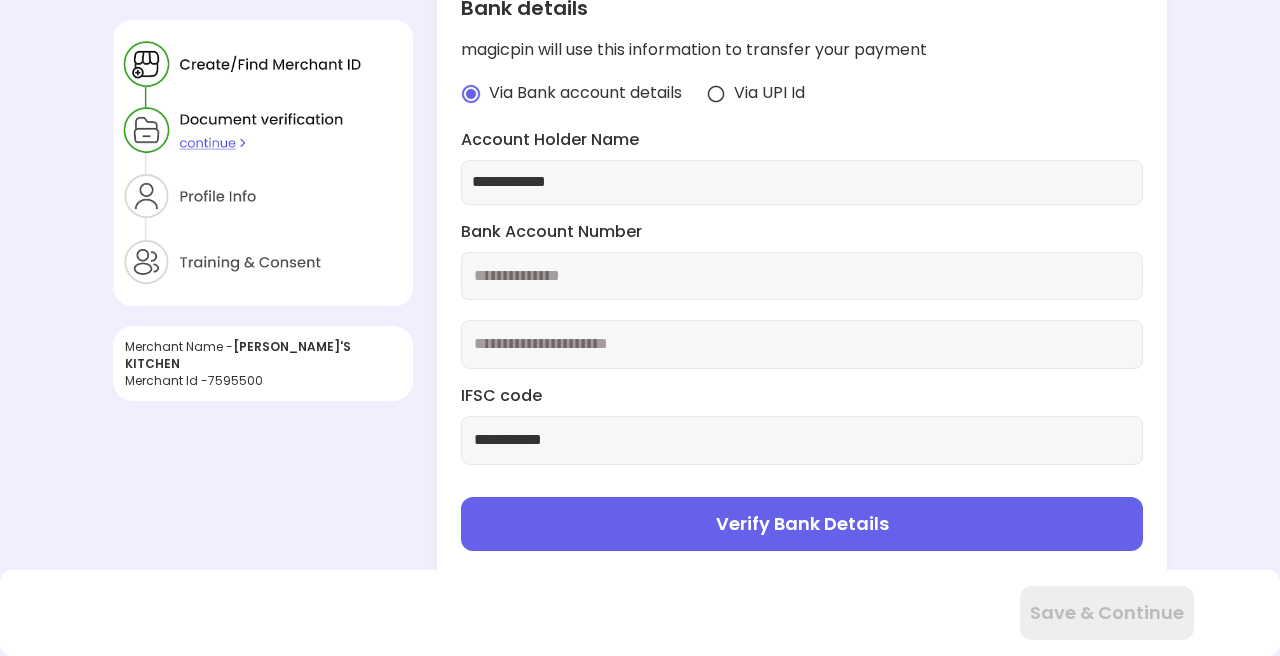 type on "**********" 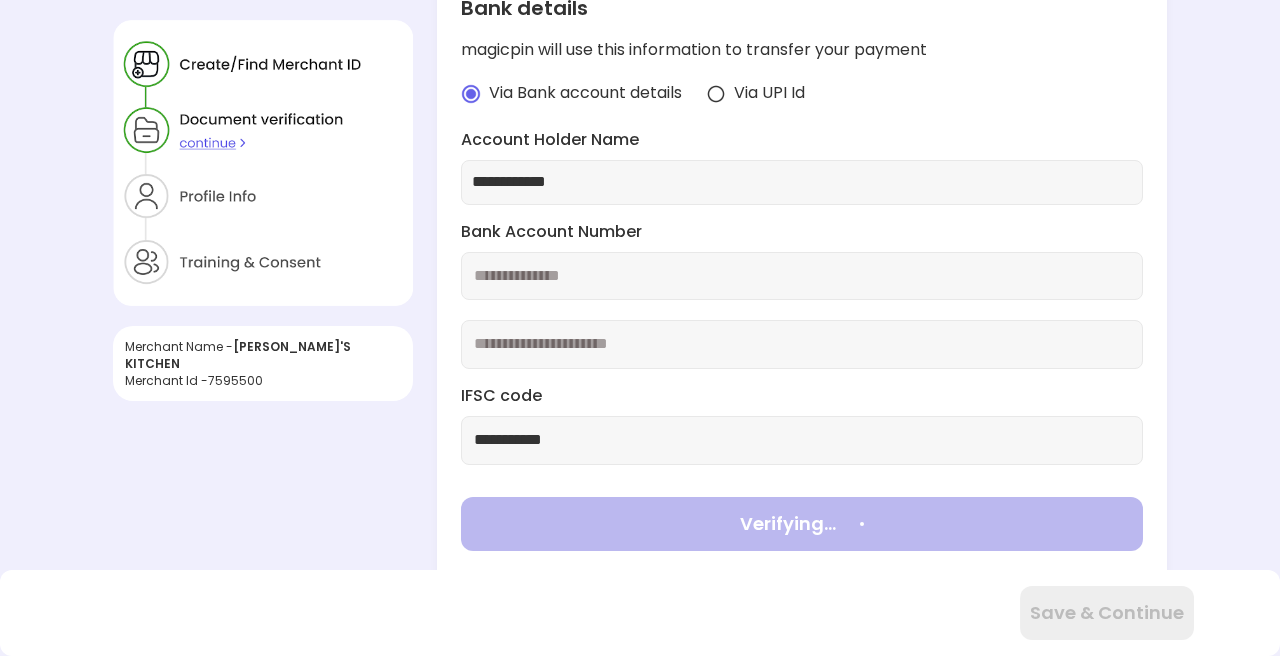 type on "**********" 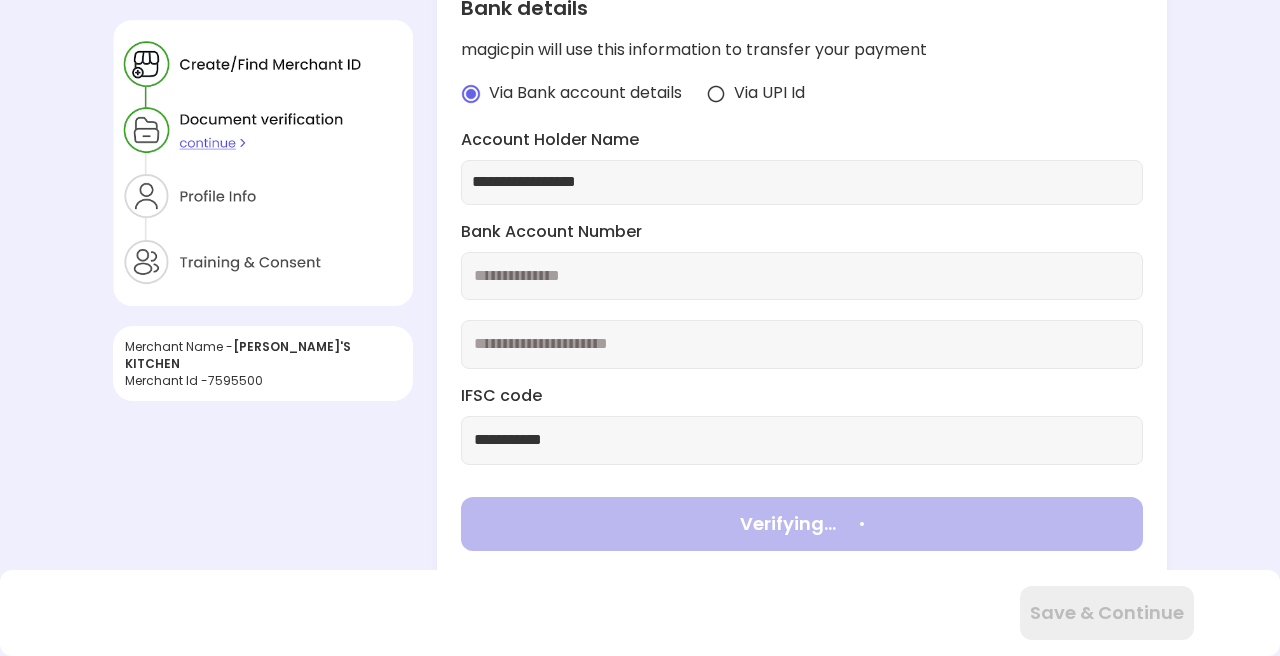 scroll, scrollTop: 386, scrollLeft: 0, axis: vertical 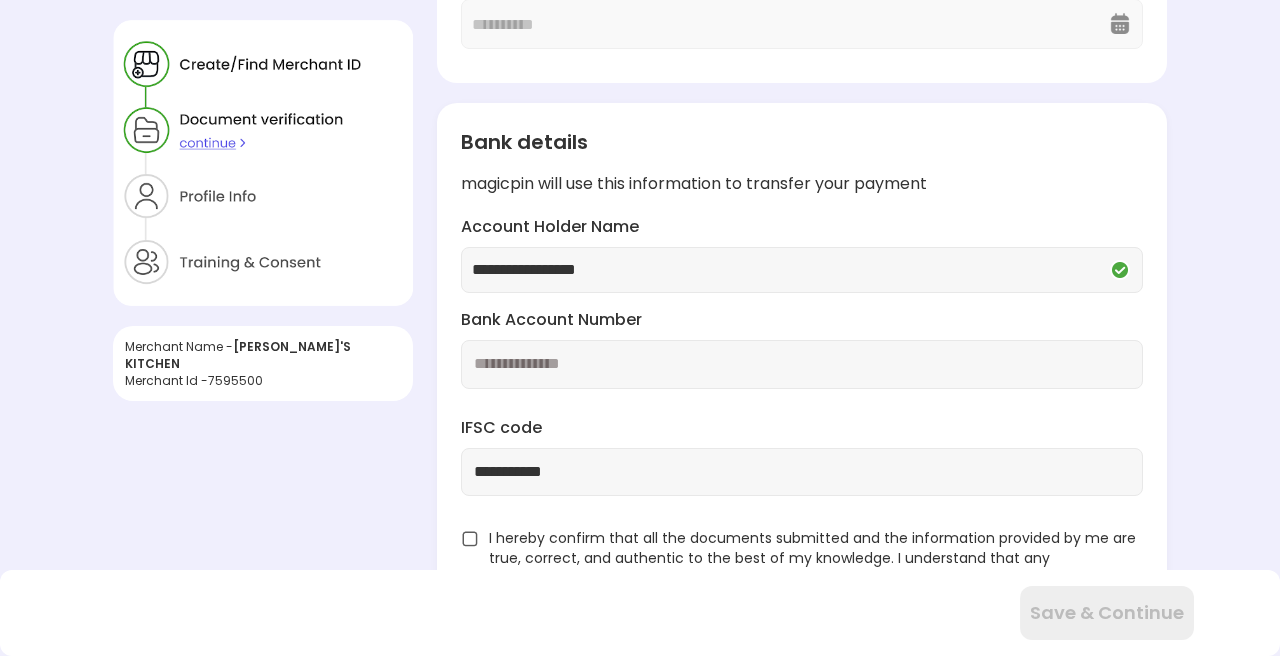 click at bounding box center (470, 539) 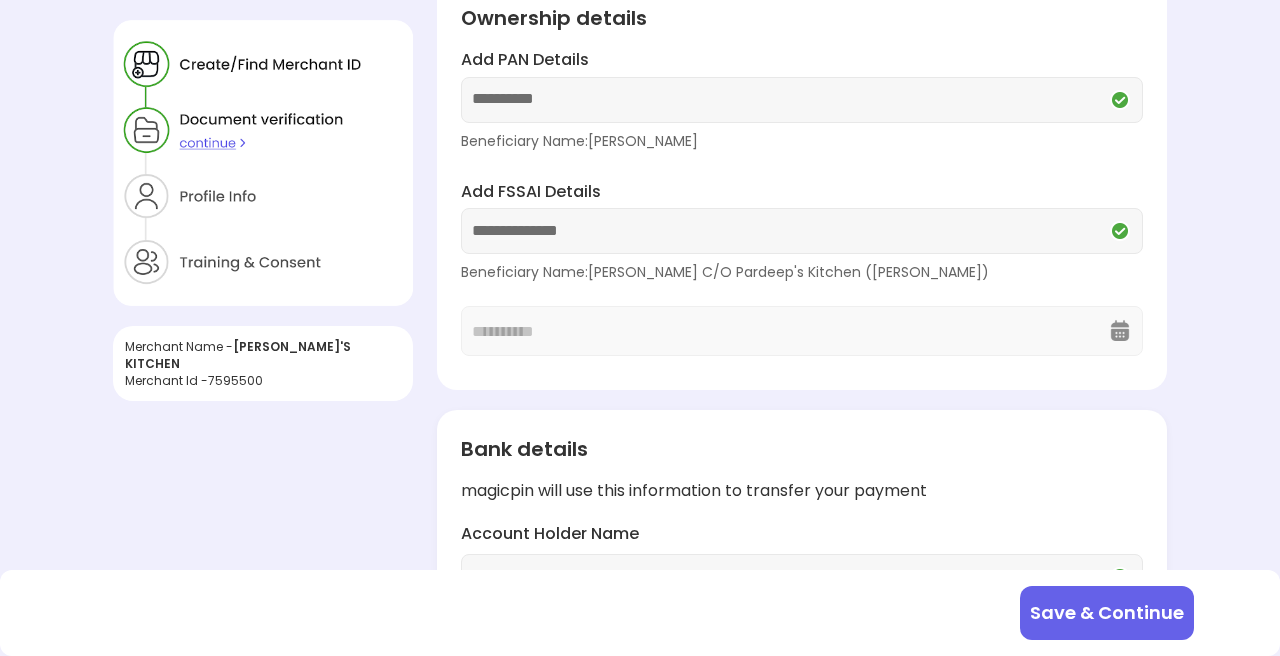 scroll, scrollTop: 0, scrollLeft: 0, axis: both 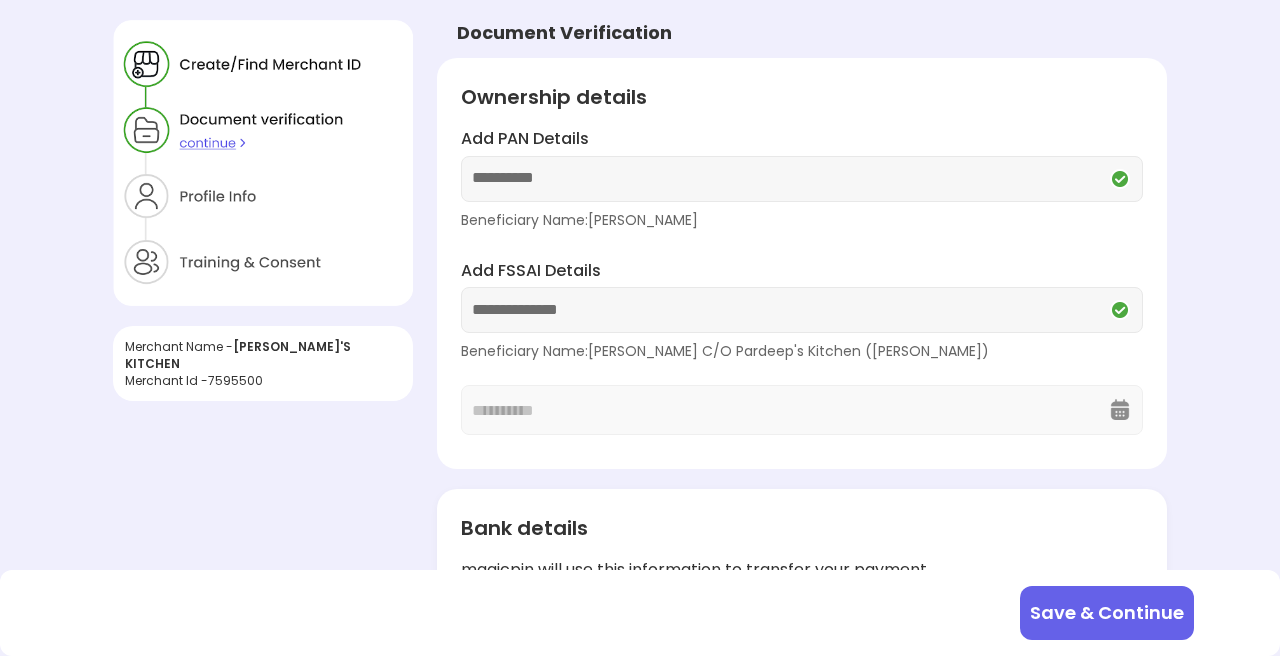 click on "Save & Continue" at bounding box center [1107, 613] 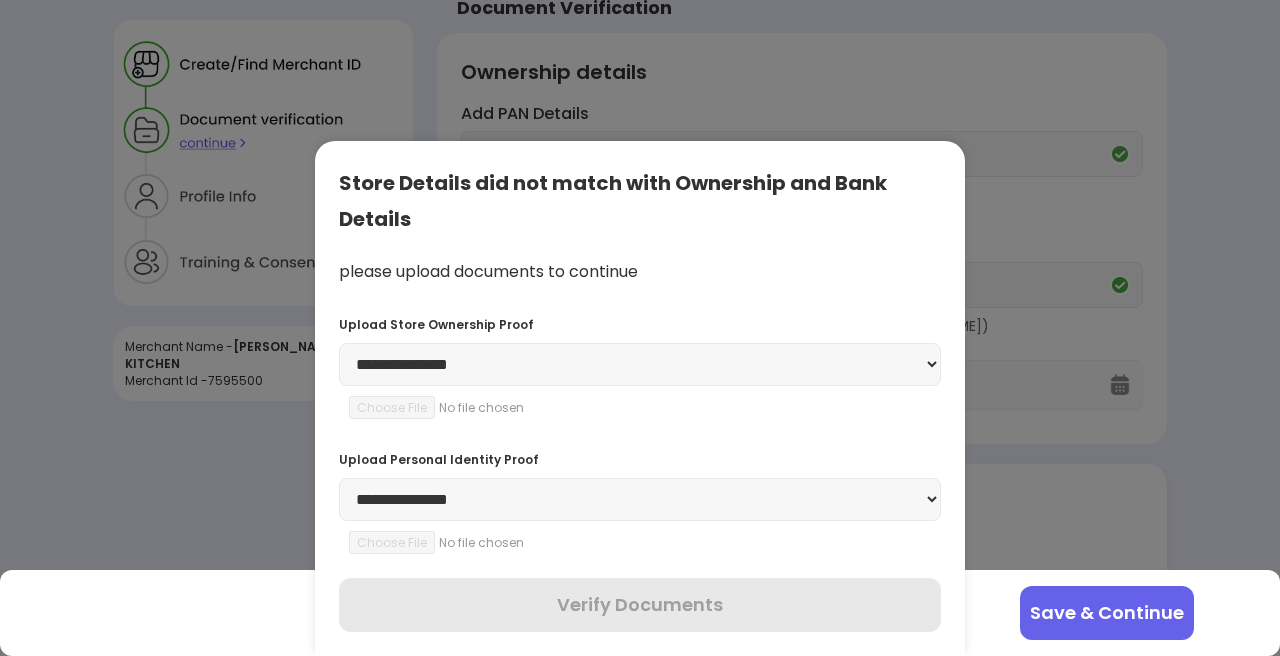 scroll, scrollTop: 22, scrollLeft: 0, axis: vertical 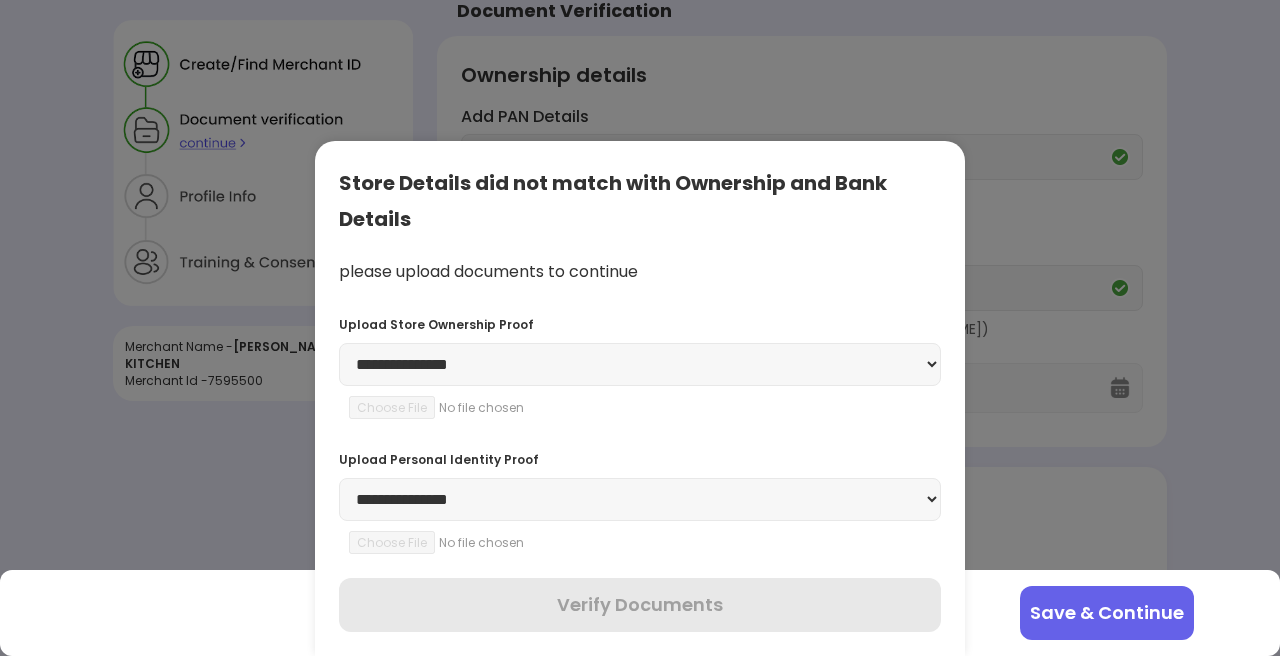 click on "**********" at bounding box center (640, 364) 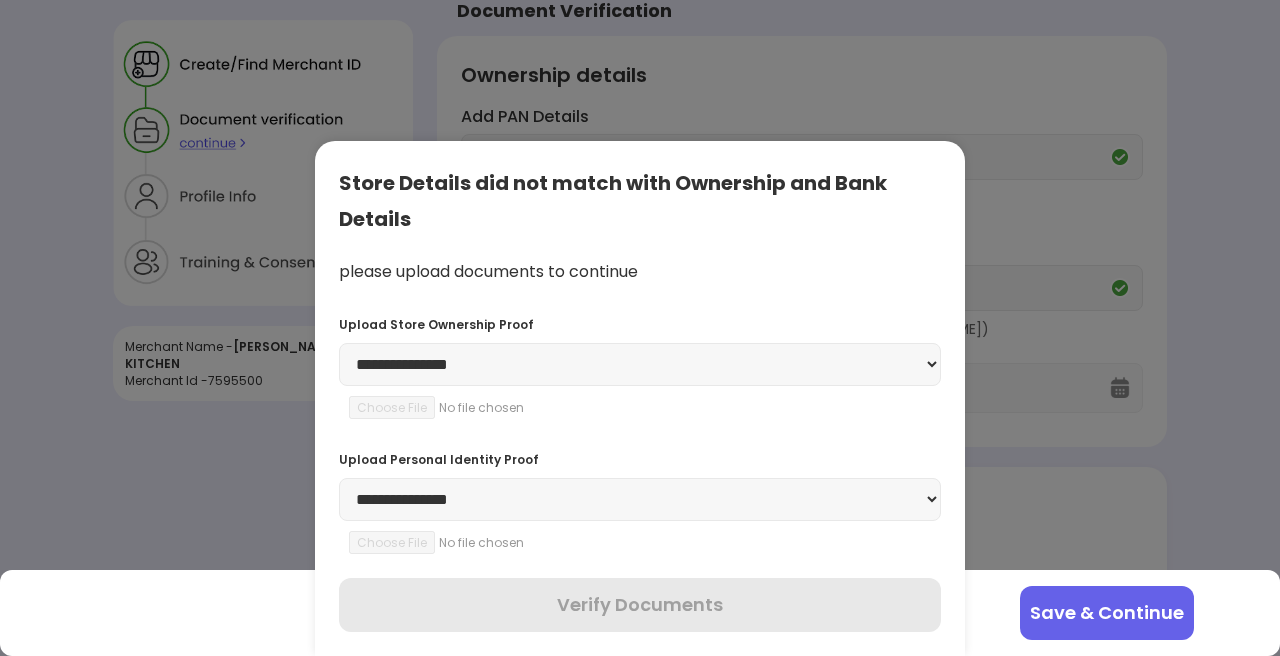 select on "**********" 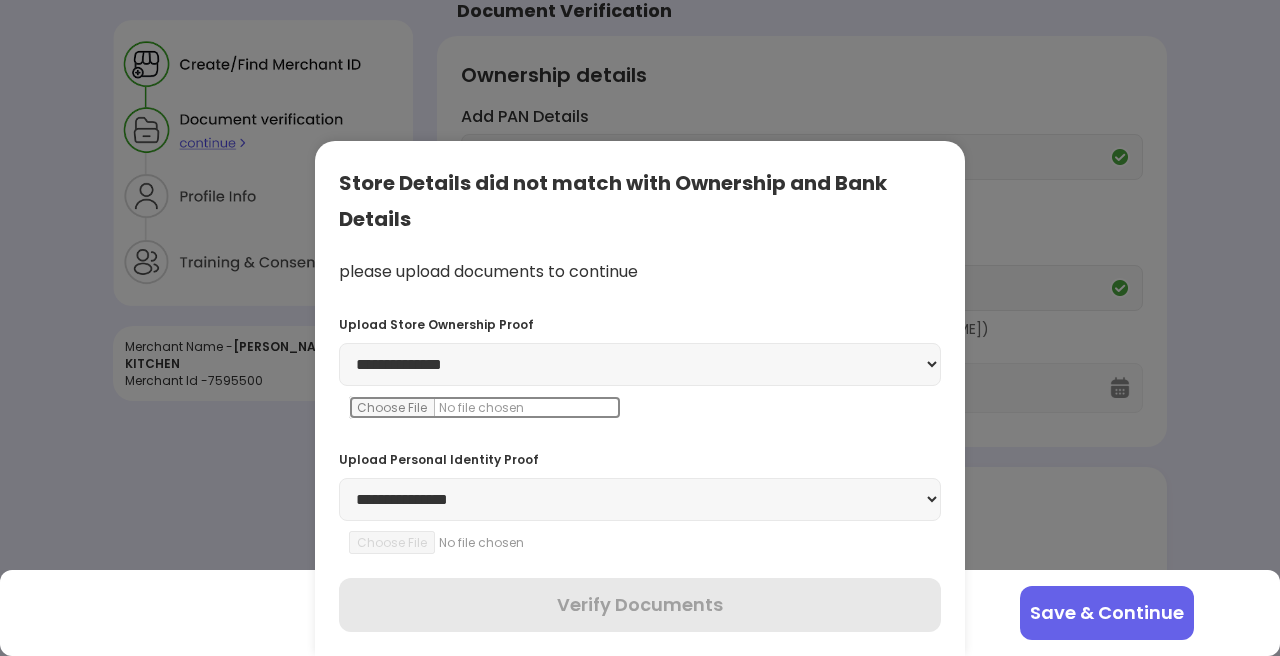 click at bounding box center [485, 407] 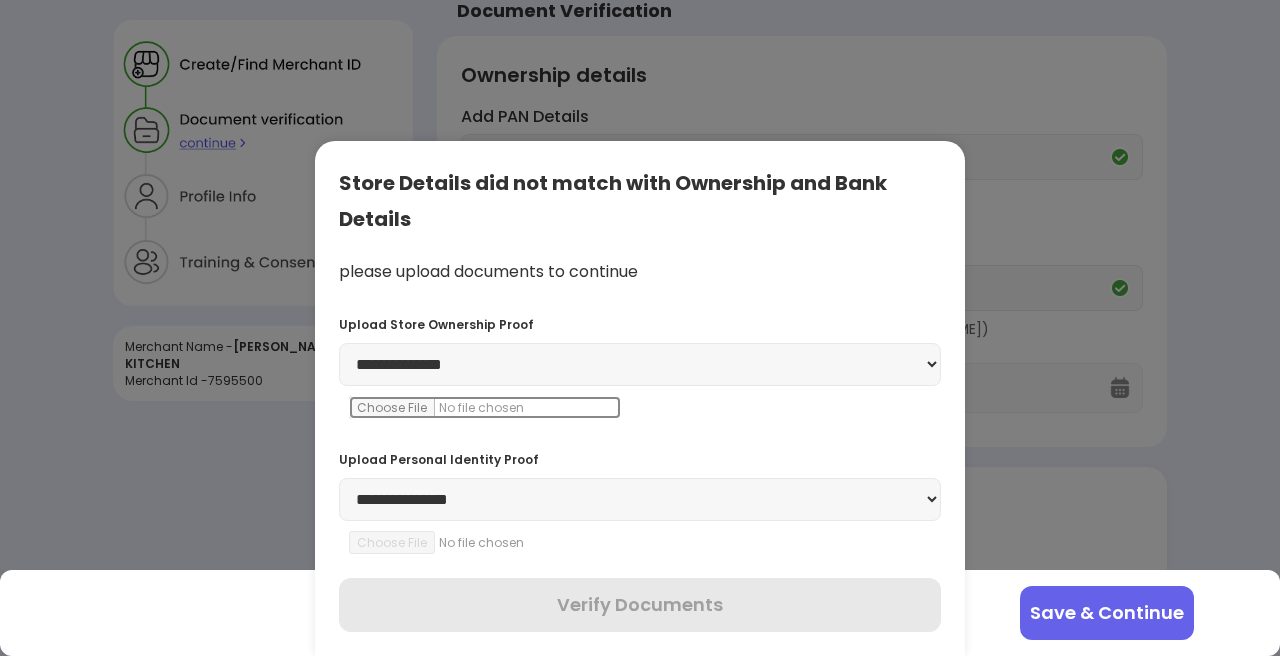 click at bounding box center [485, 407] 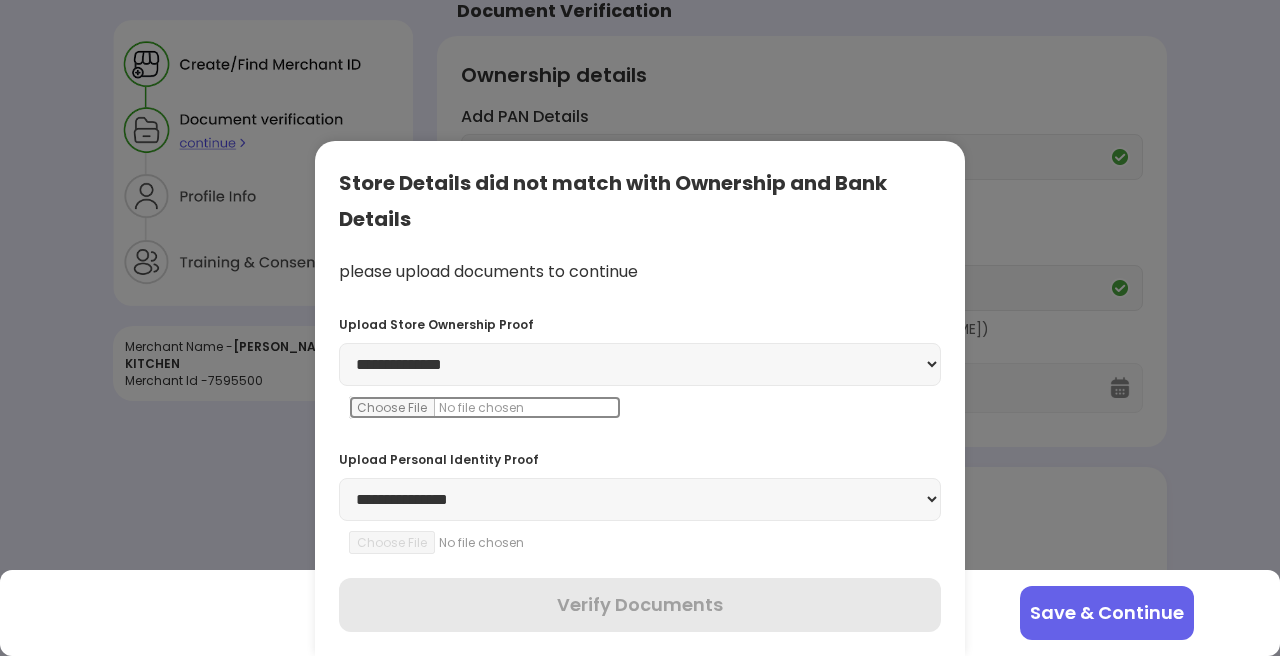 type on "**********" 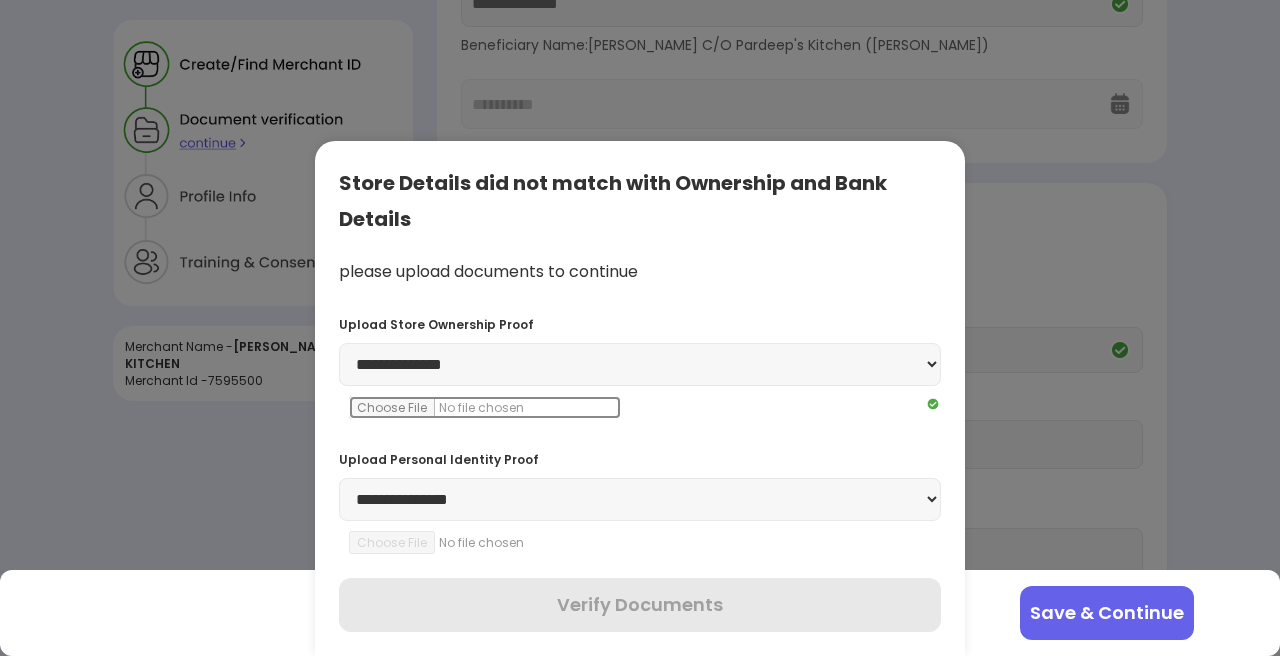scroll, scrollTop: 303, scrollLeft: 0, axis: vertical 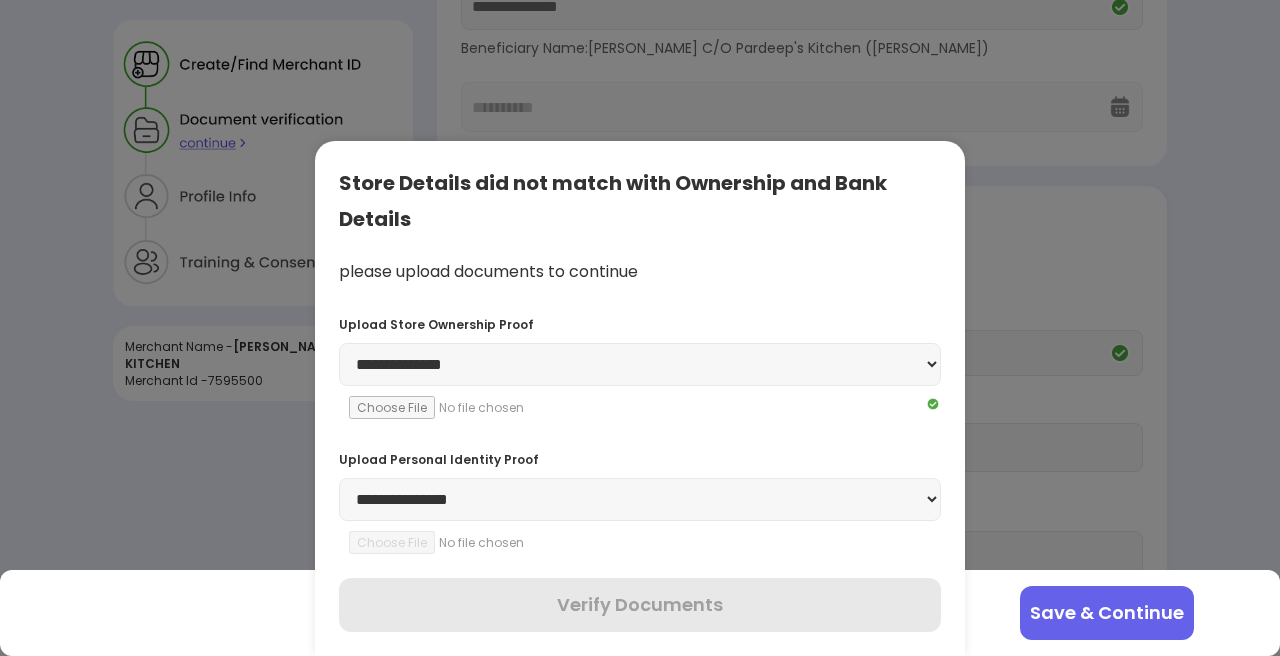 click on "**********" at bounding box center [640, 499] 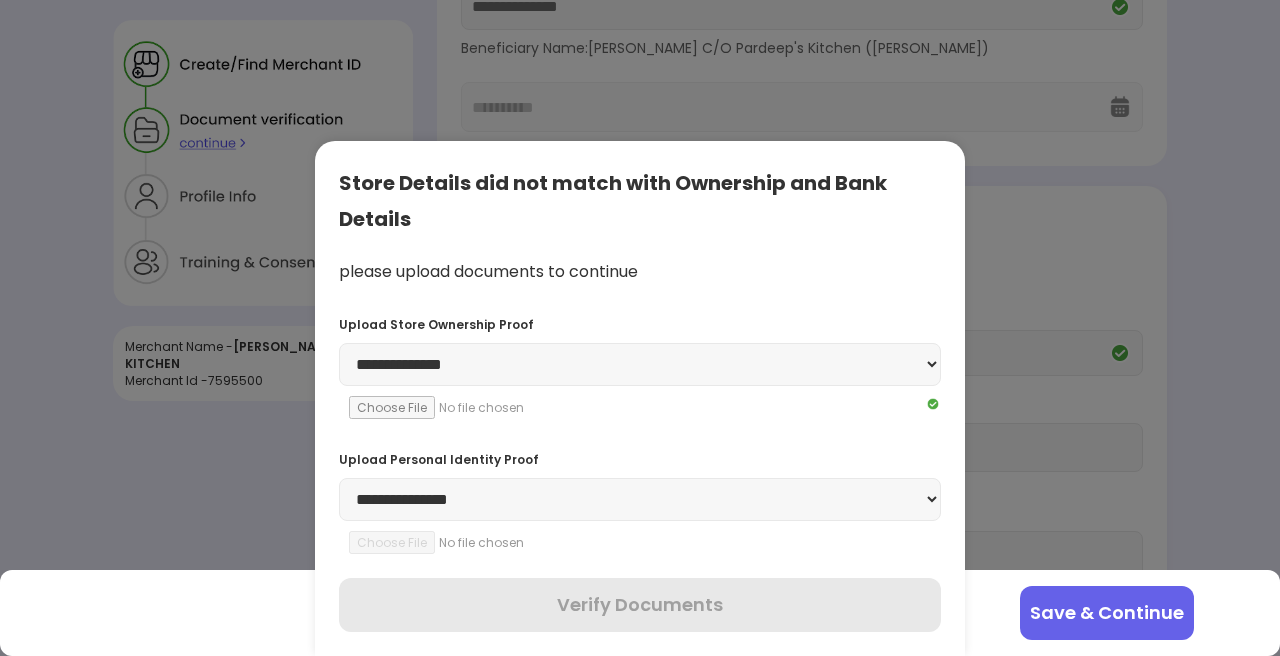 select on "******" 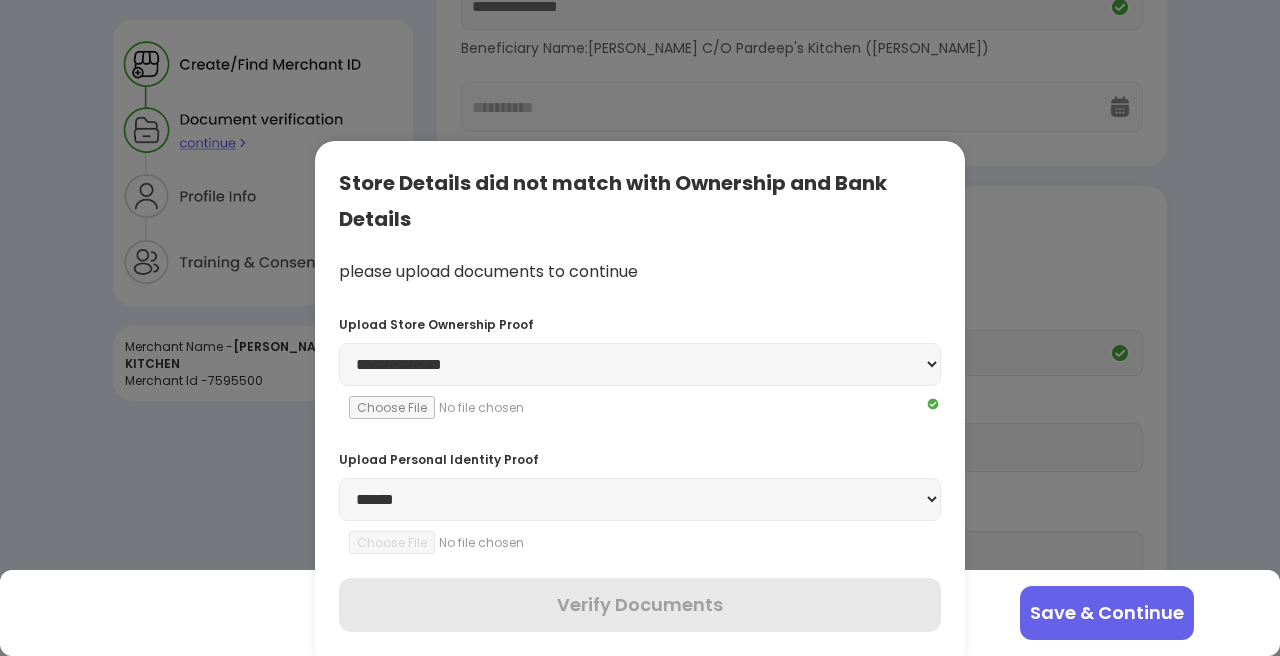 type 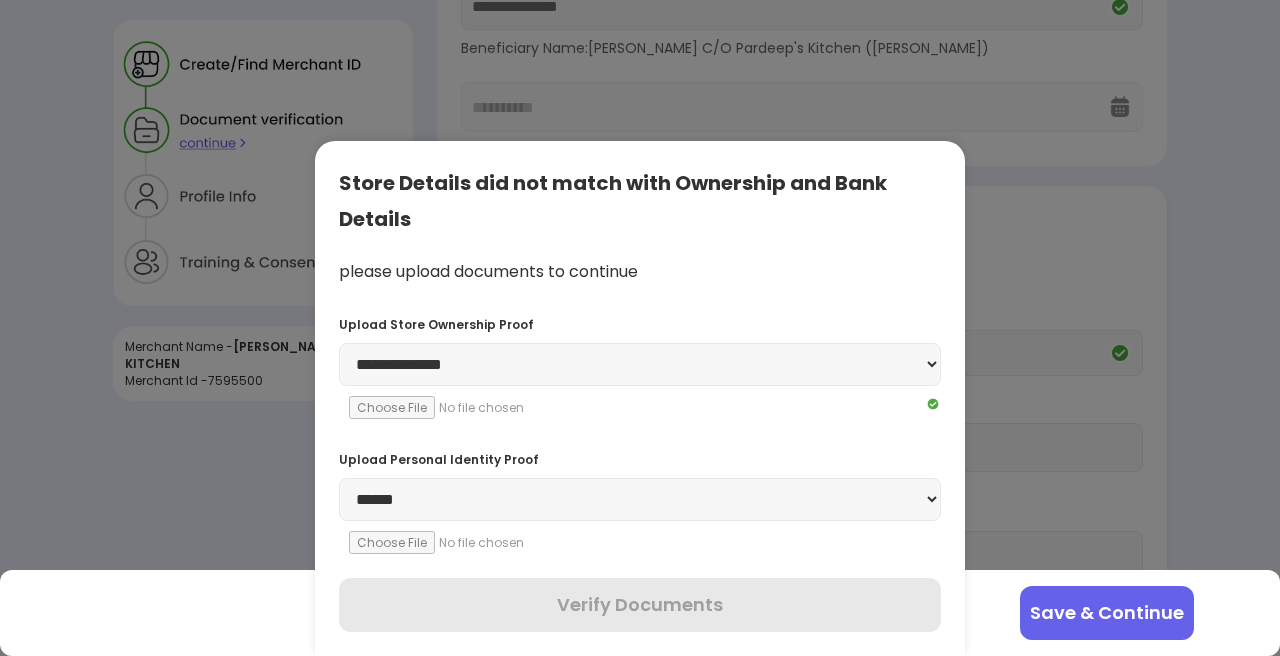 scroll, scrollTop: 462, scrollLeft: 0, axis: vertical 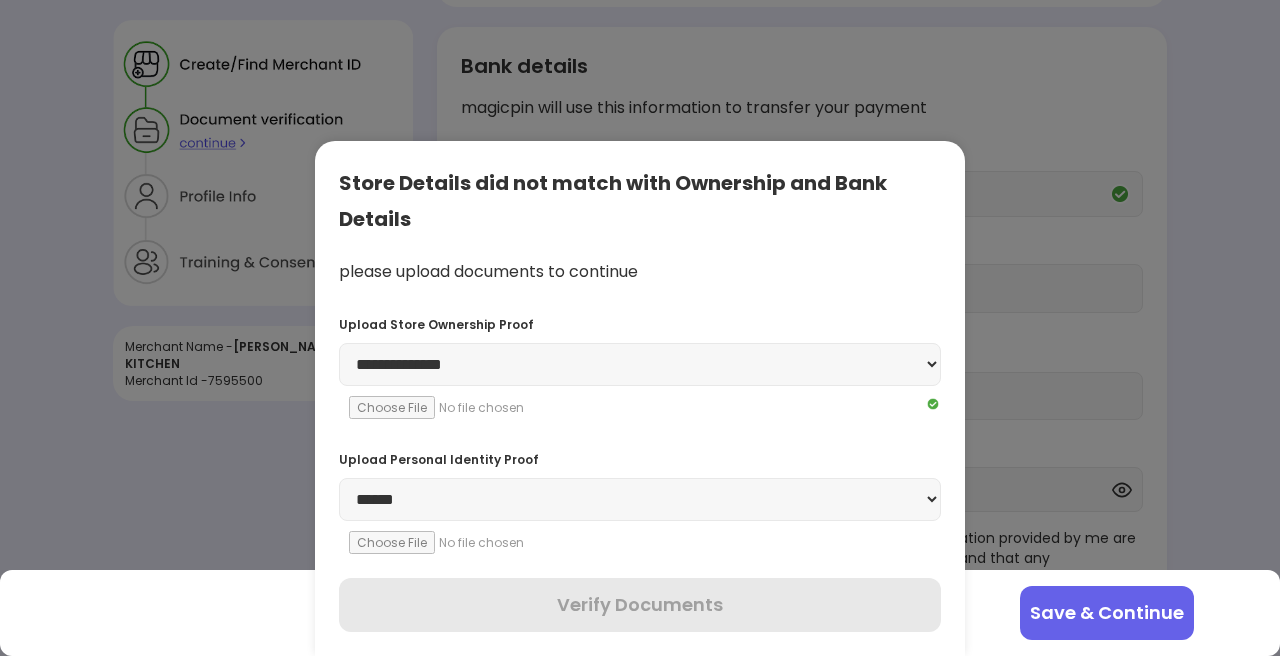 click on "**********" at bounding box center (640, 499) 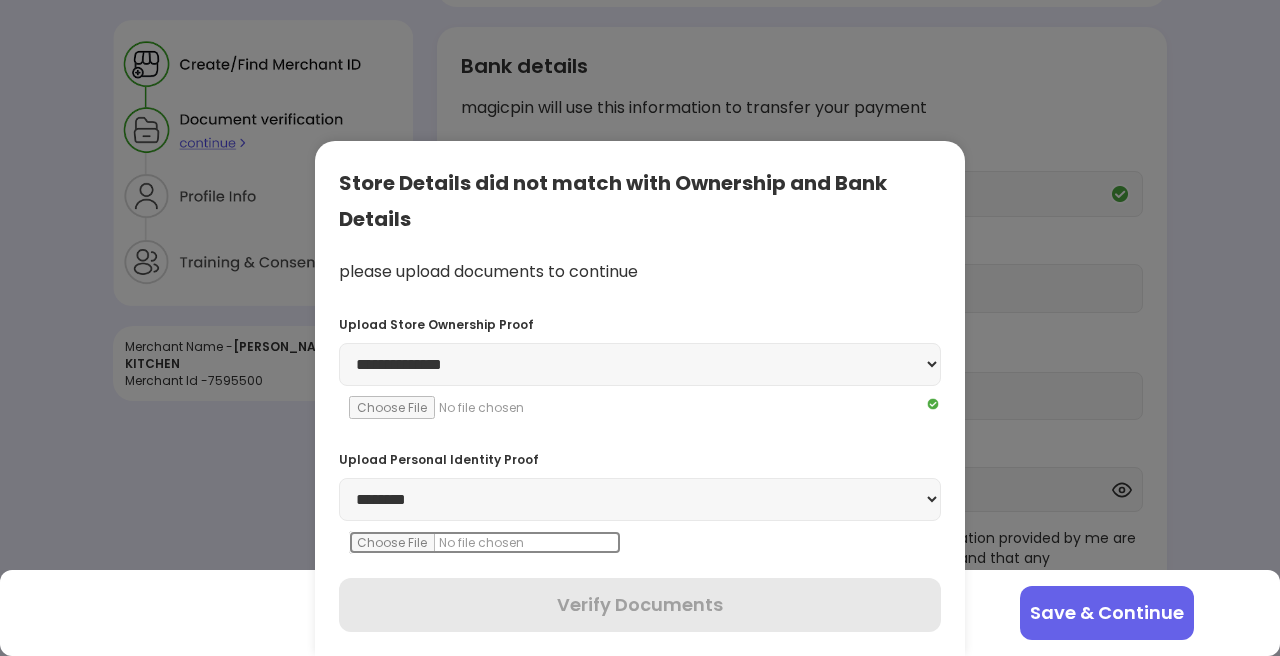 click at bounding box center [485, 542] 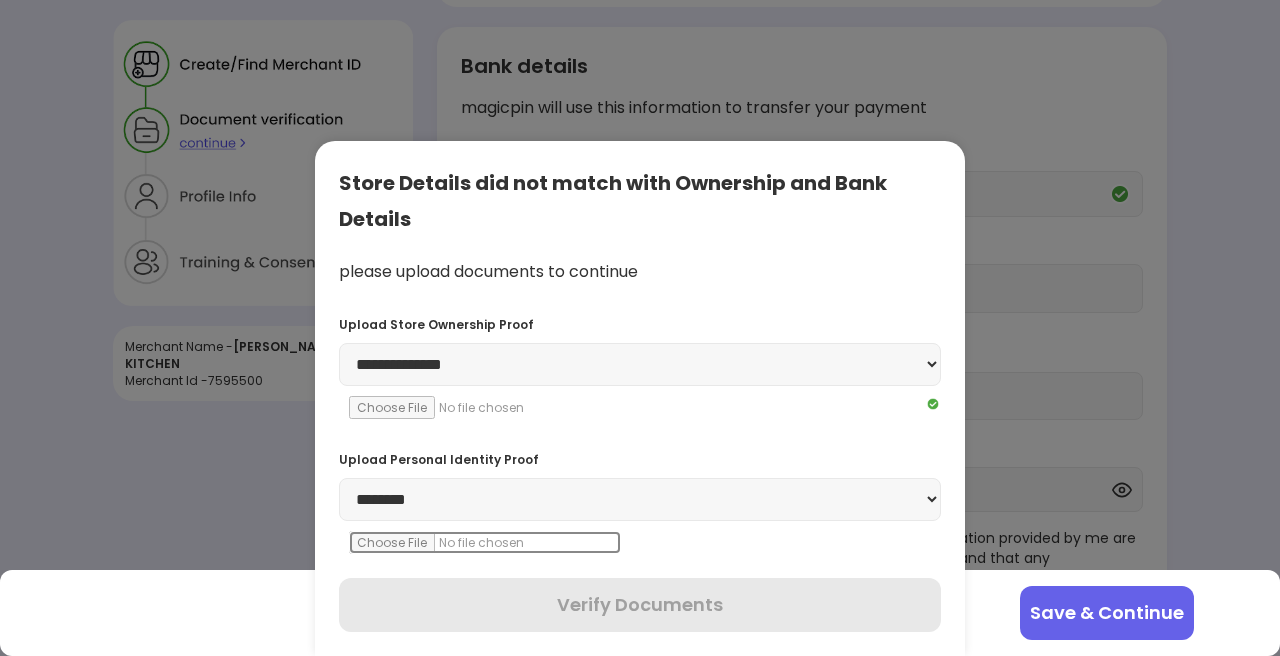click at bounding box center (485, 542) 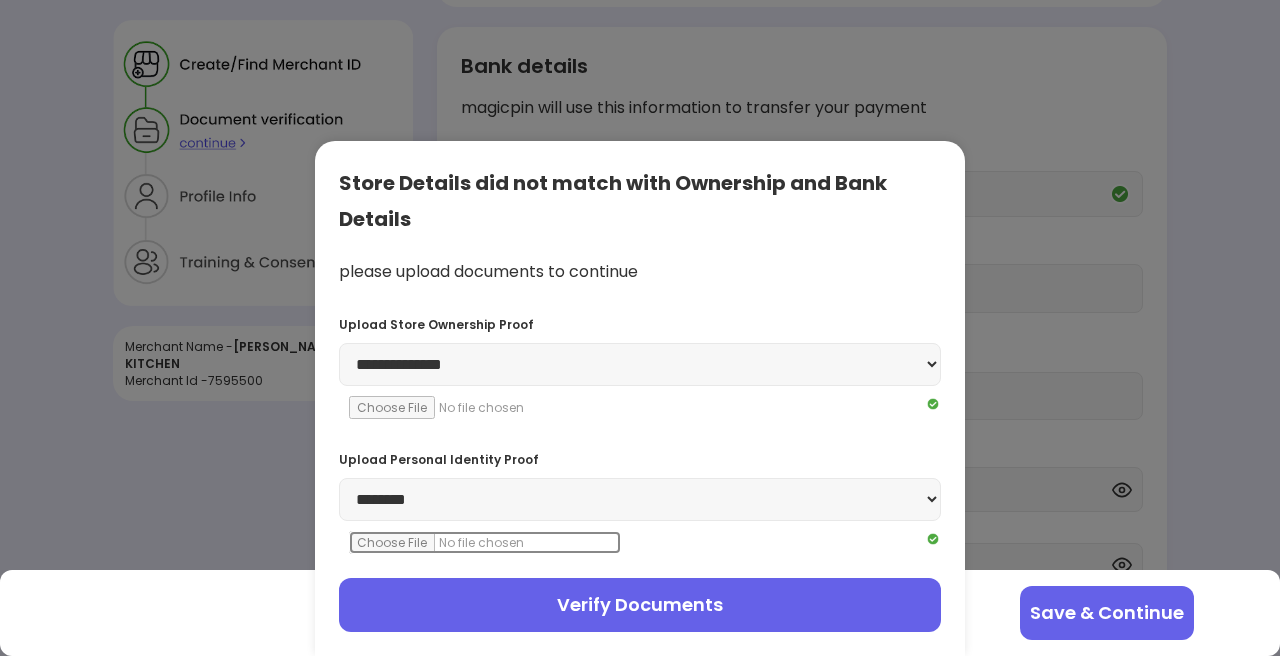 scroll, scrollTop: 538, scrollLeft: 0, axis: vertical 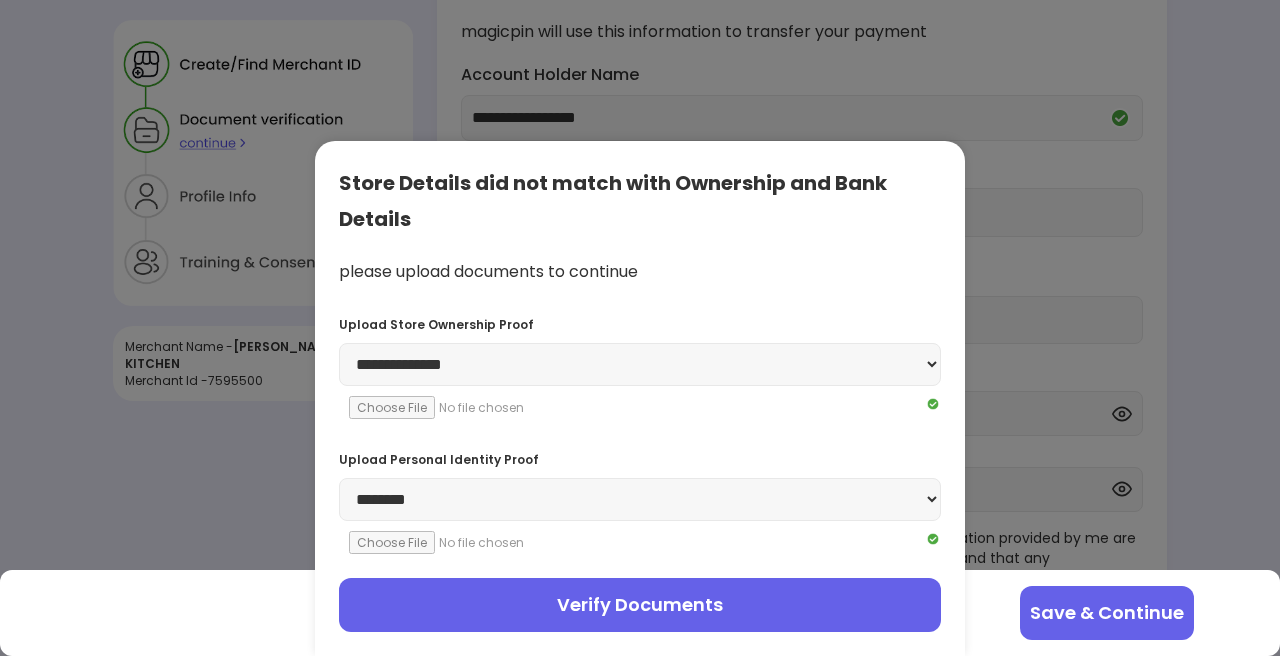 click on "Verify Documents" at bounding box center [640, 605] 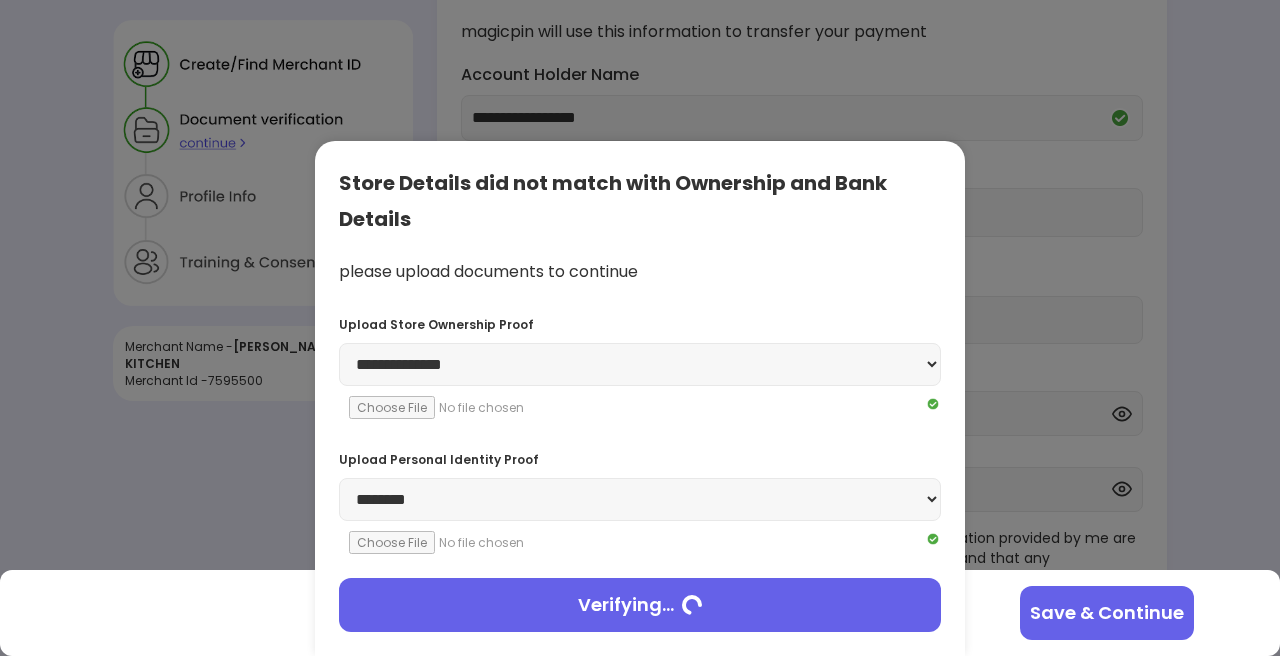 scroll, scrollTop: 0, scrollLeft: 0, axis: both 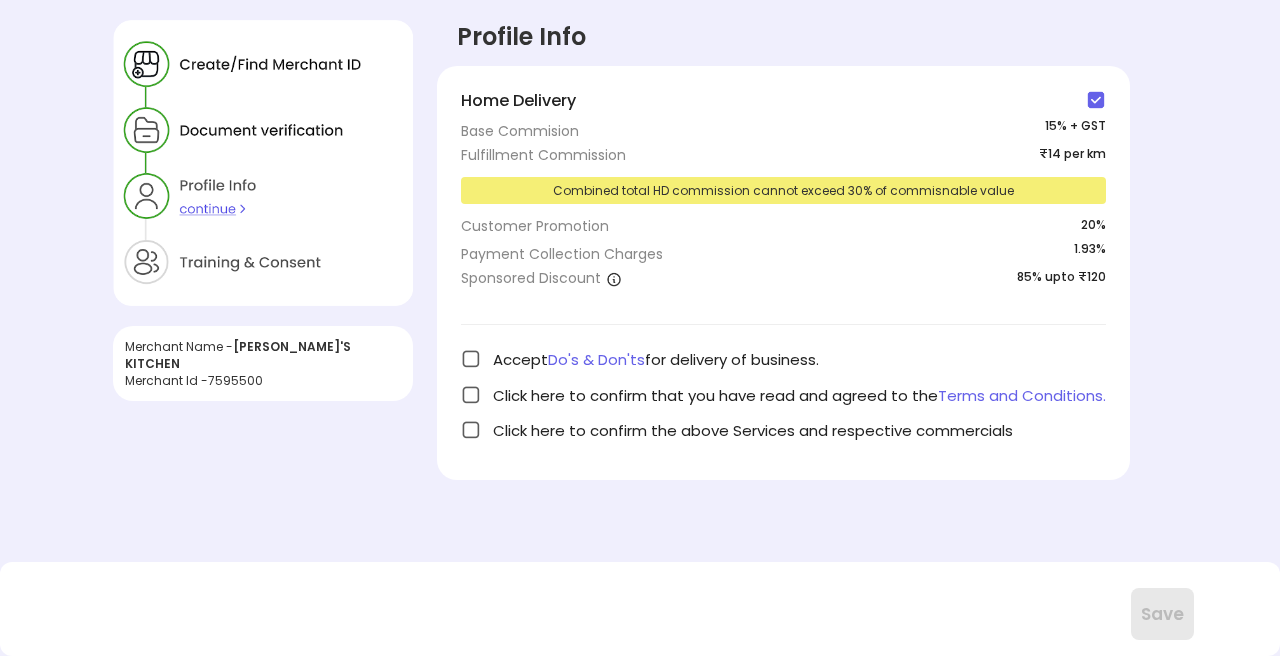 click on "Do's & Don'ts" at bounding box center (596, 359) 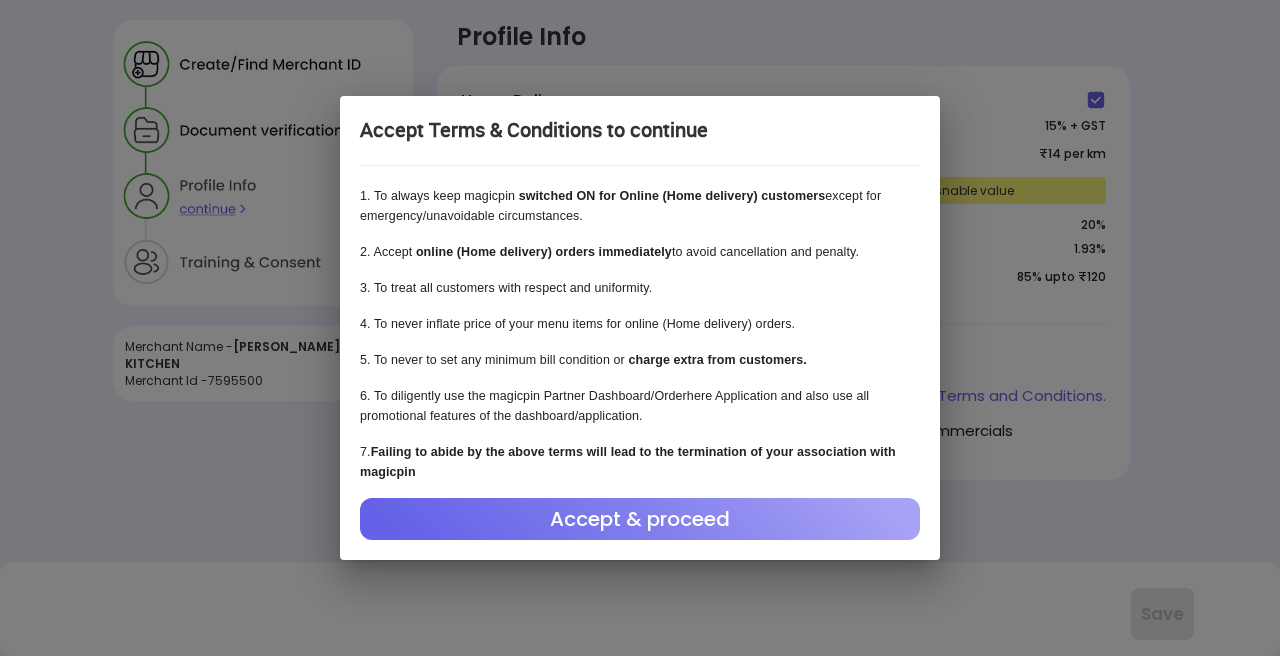click on "Accept & proceed" at bounding box center (640, 519) 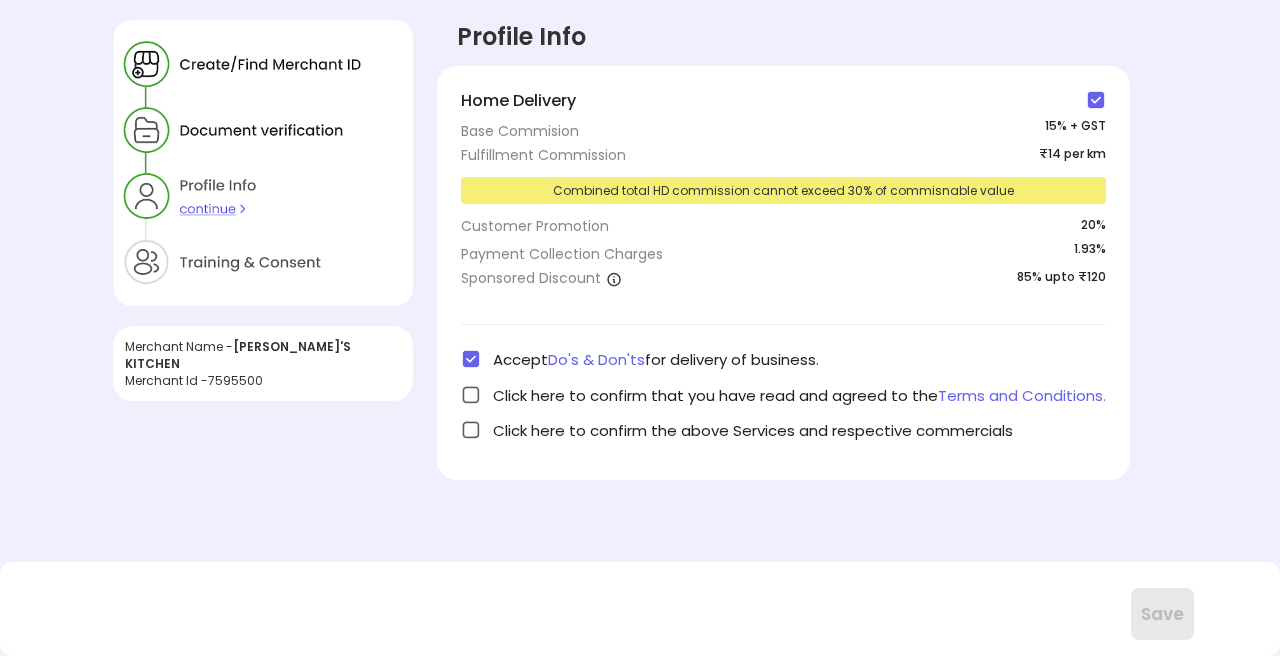 click at bounding box center [471, 395] 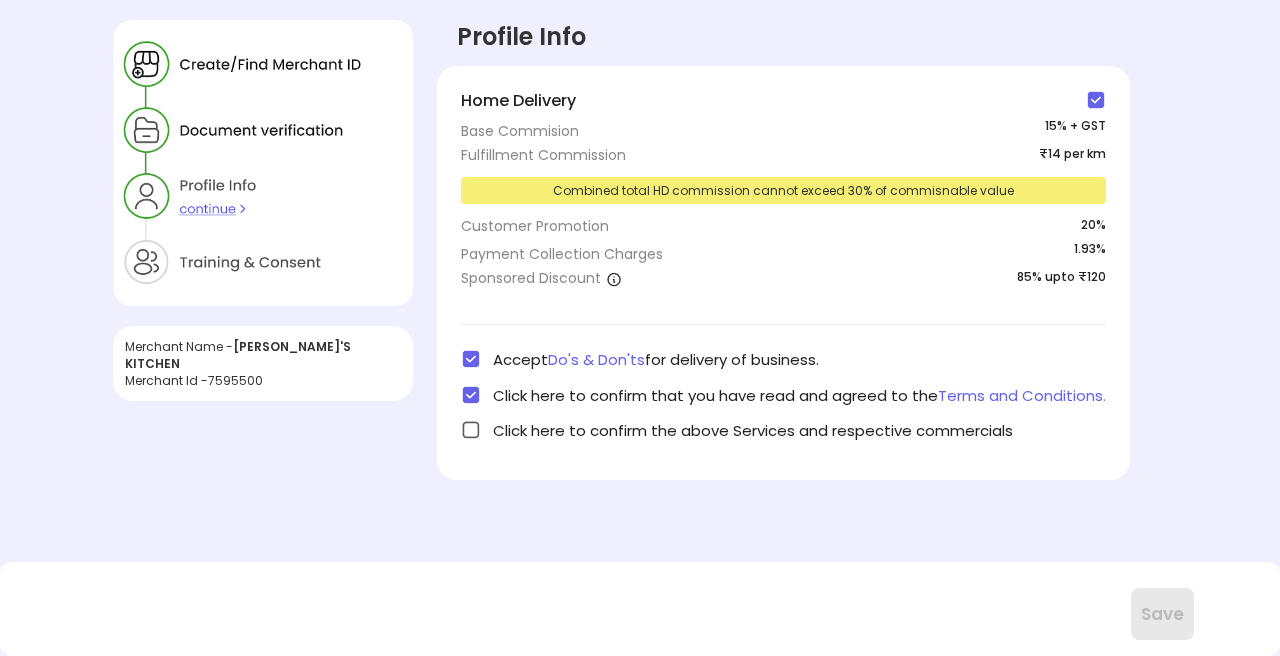 click at bounding box center [471, 430] 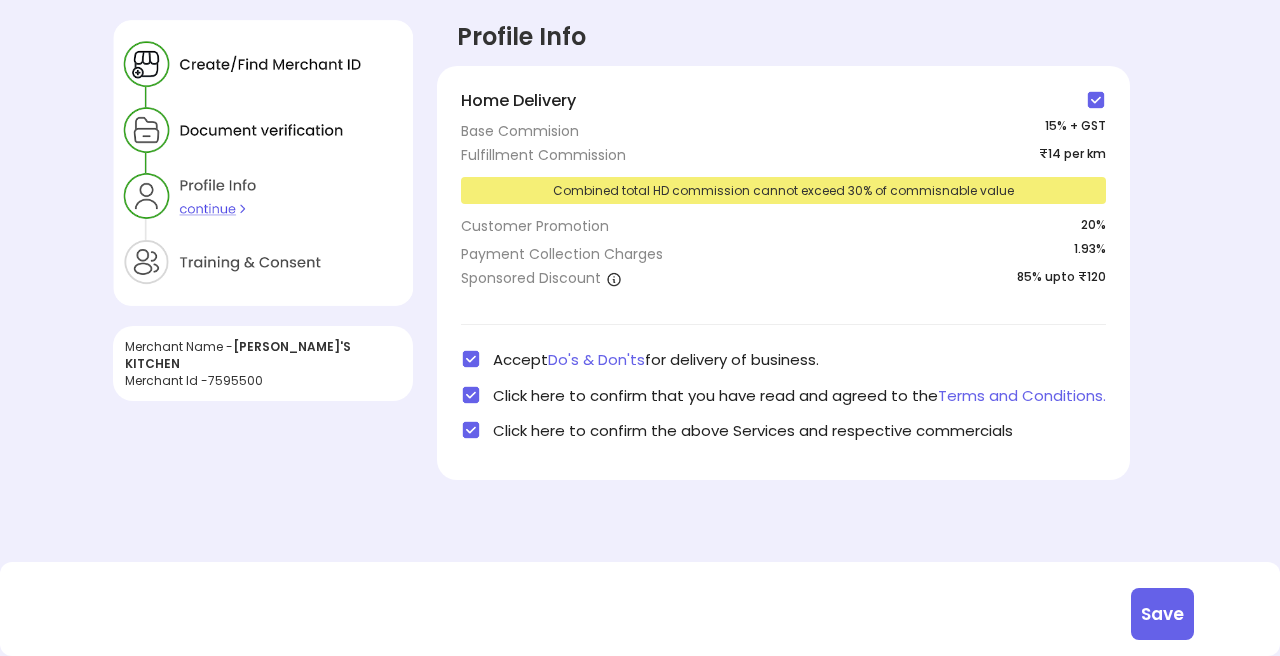click on "Terms and Conditions." at bounding box center [1022, 395] 